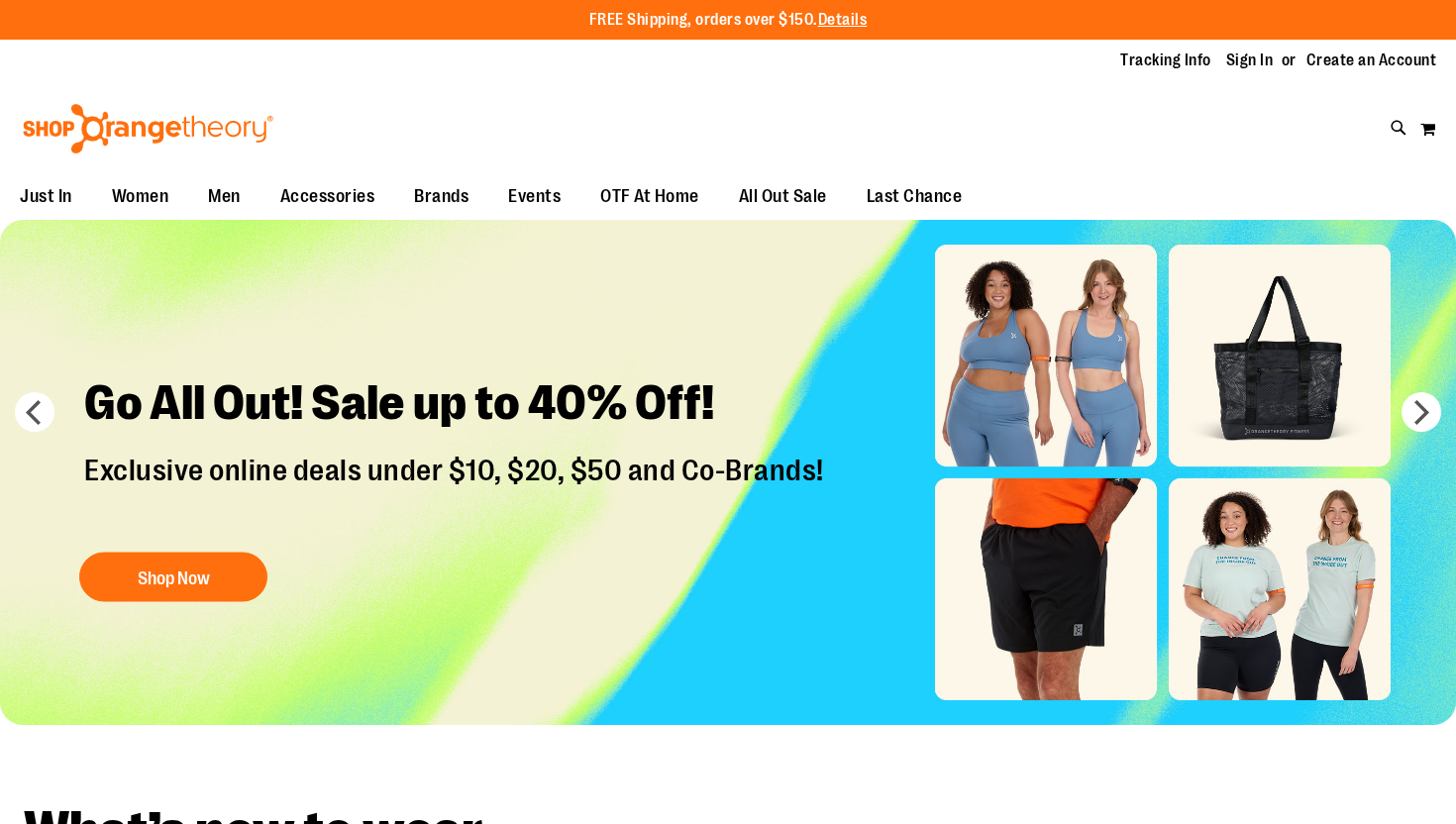 scroll, scrollTop: 0, scrollLeft: 0, axis: both 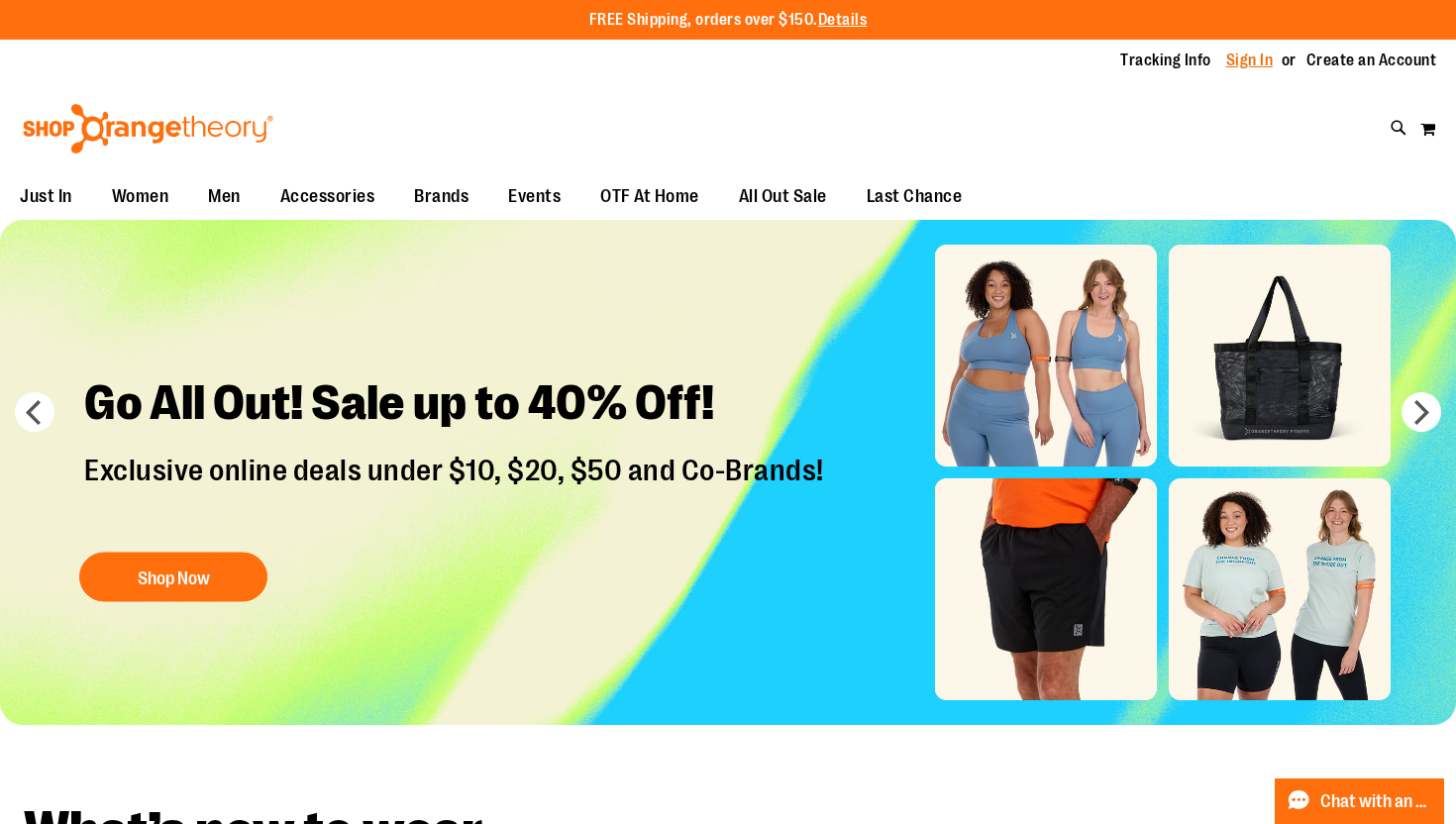 type on "**********" 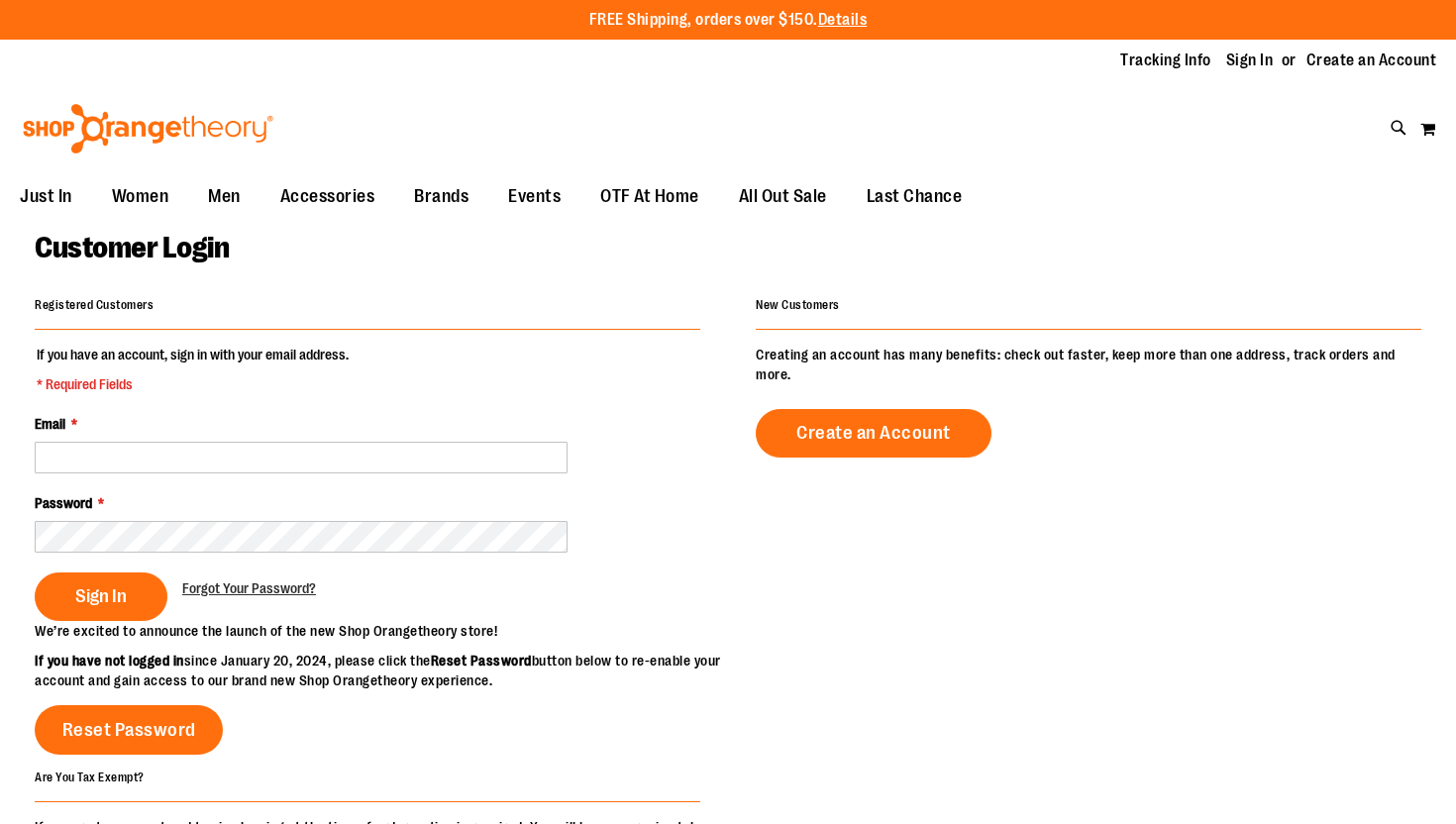scroll, scrollTop: 0, scrollLeft: 0, axis: both 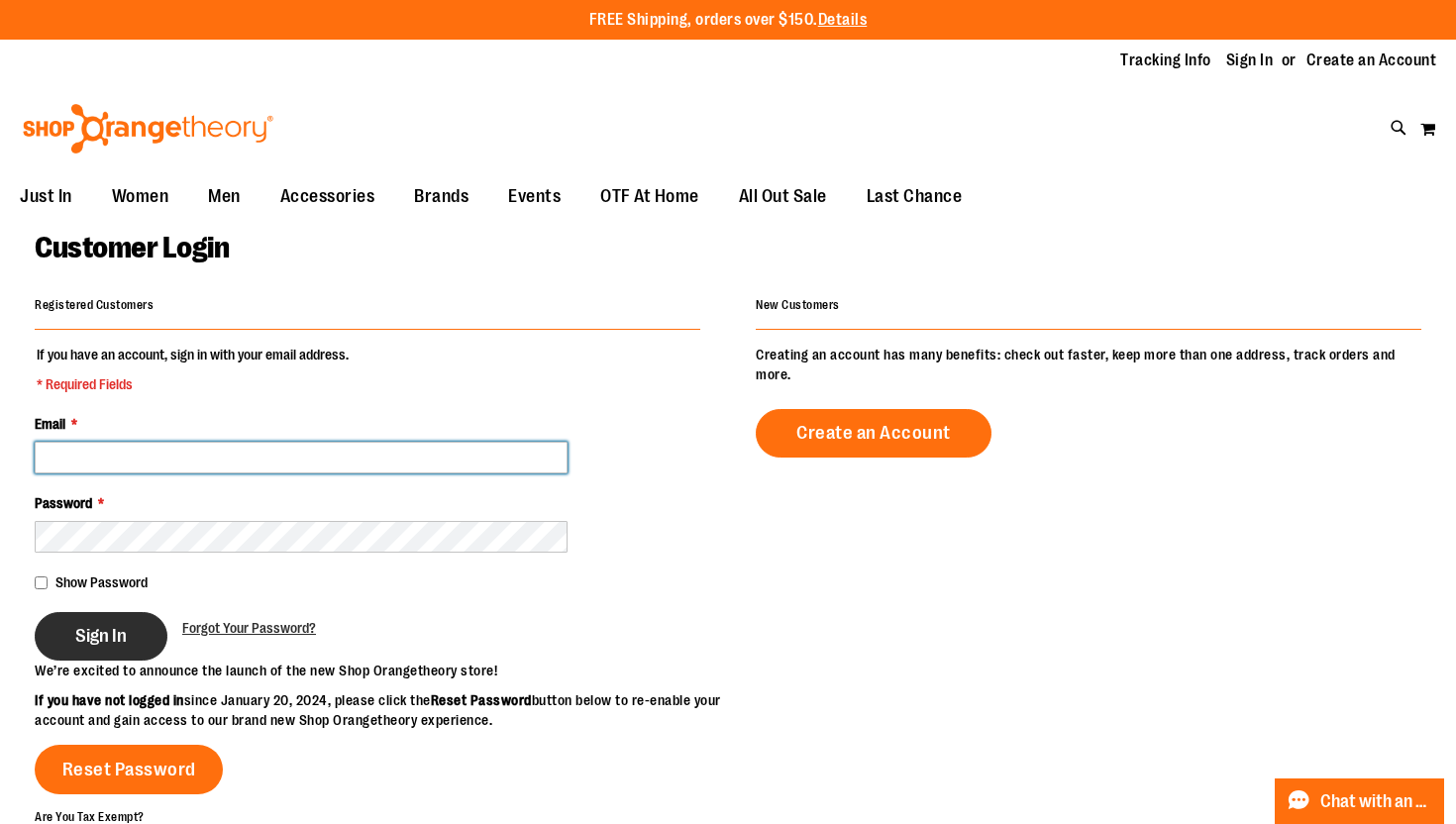 type on "**********" 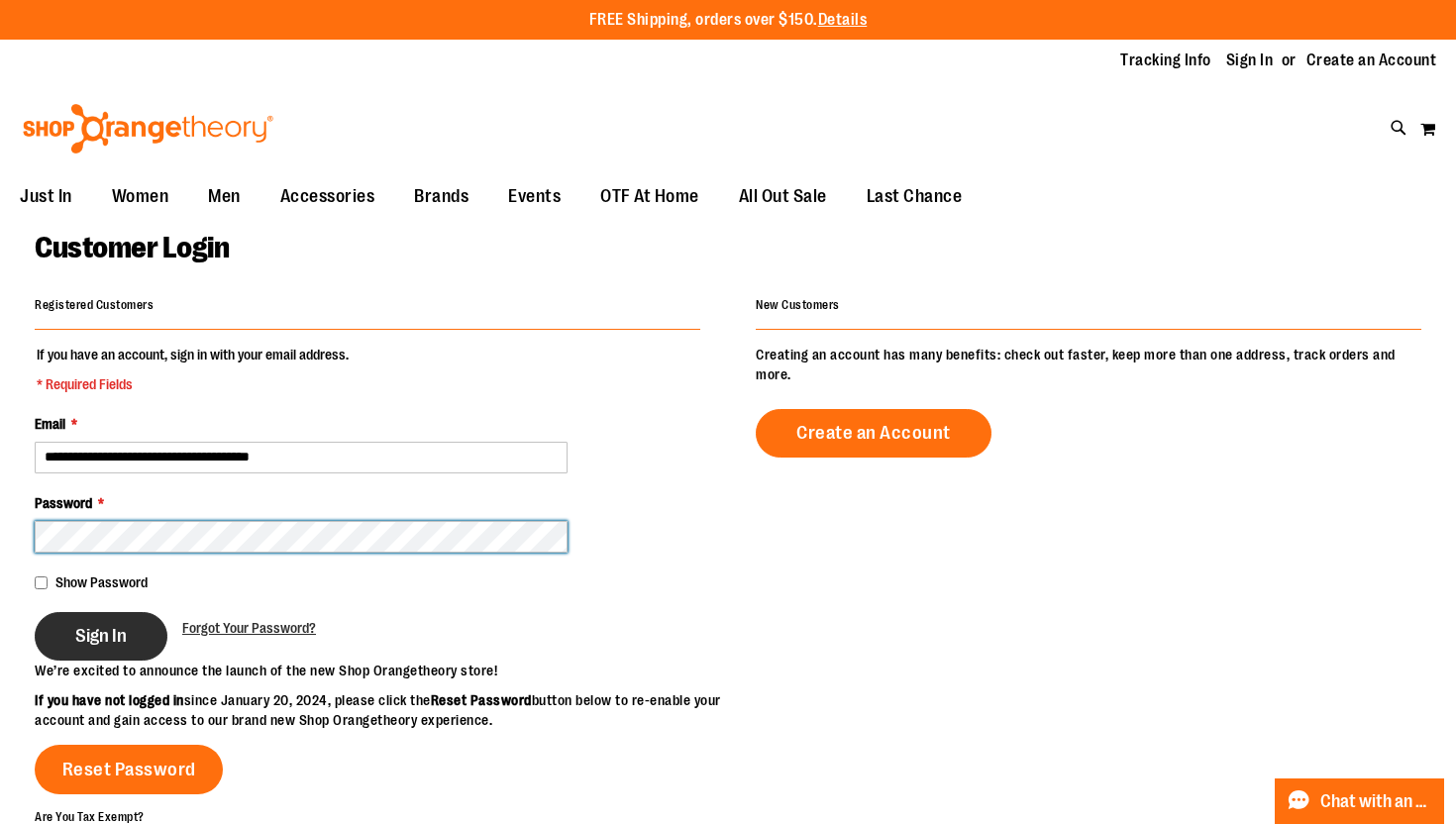 type on "**********" 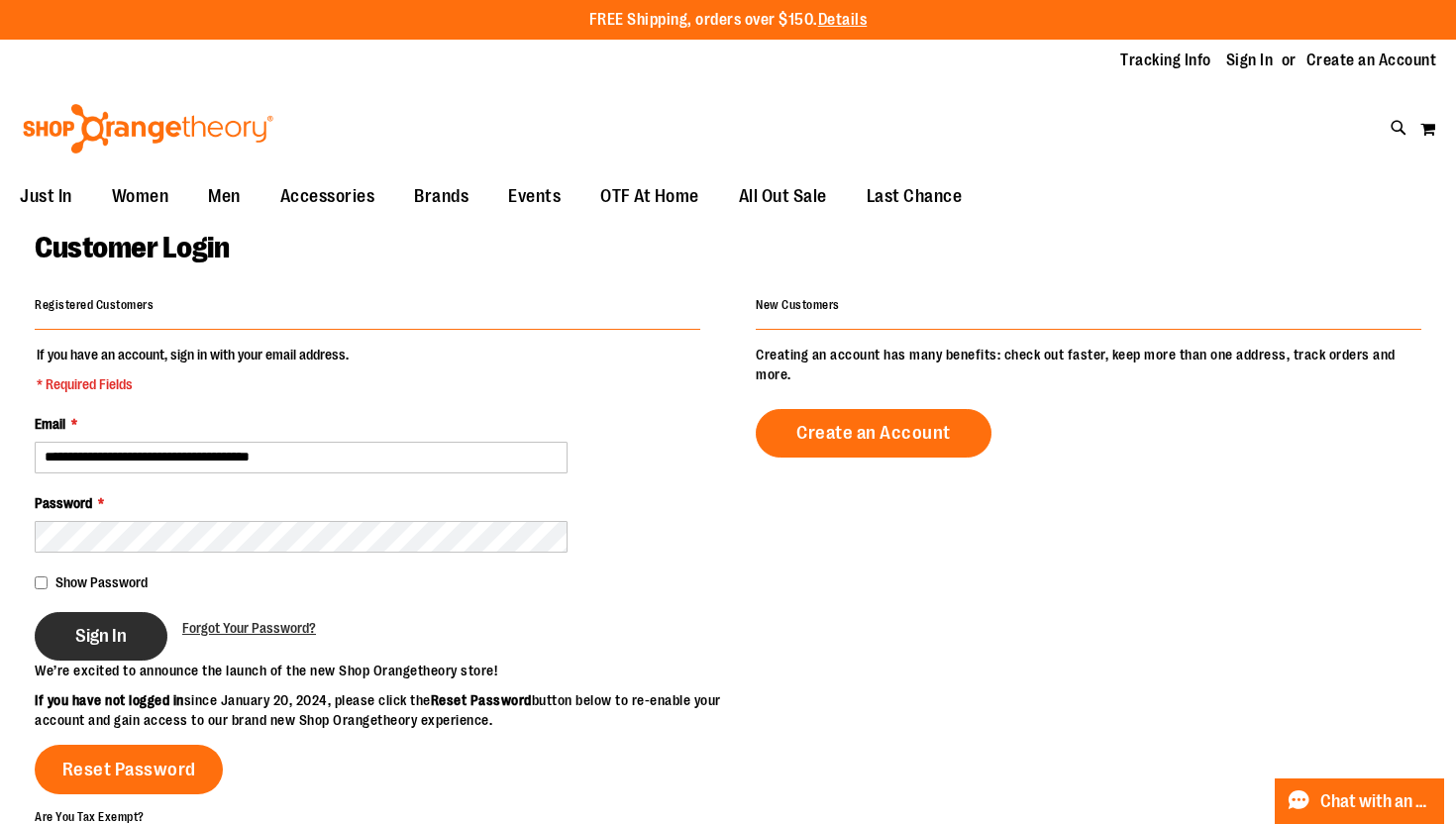 click on "Sign In" at bounding box center [101, 636] 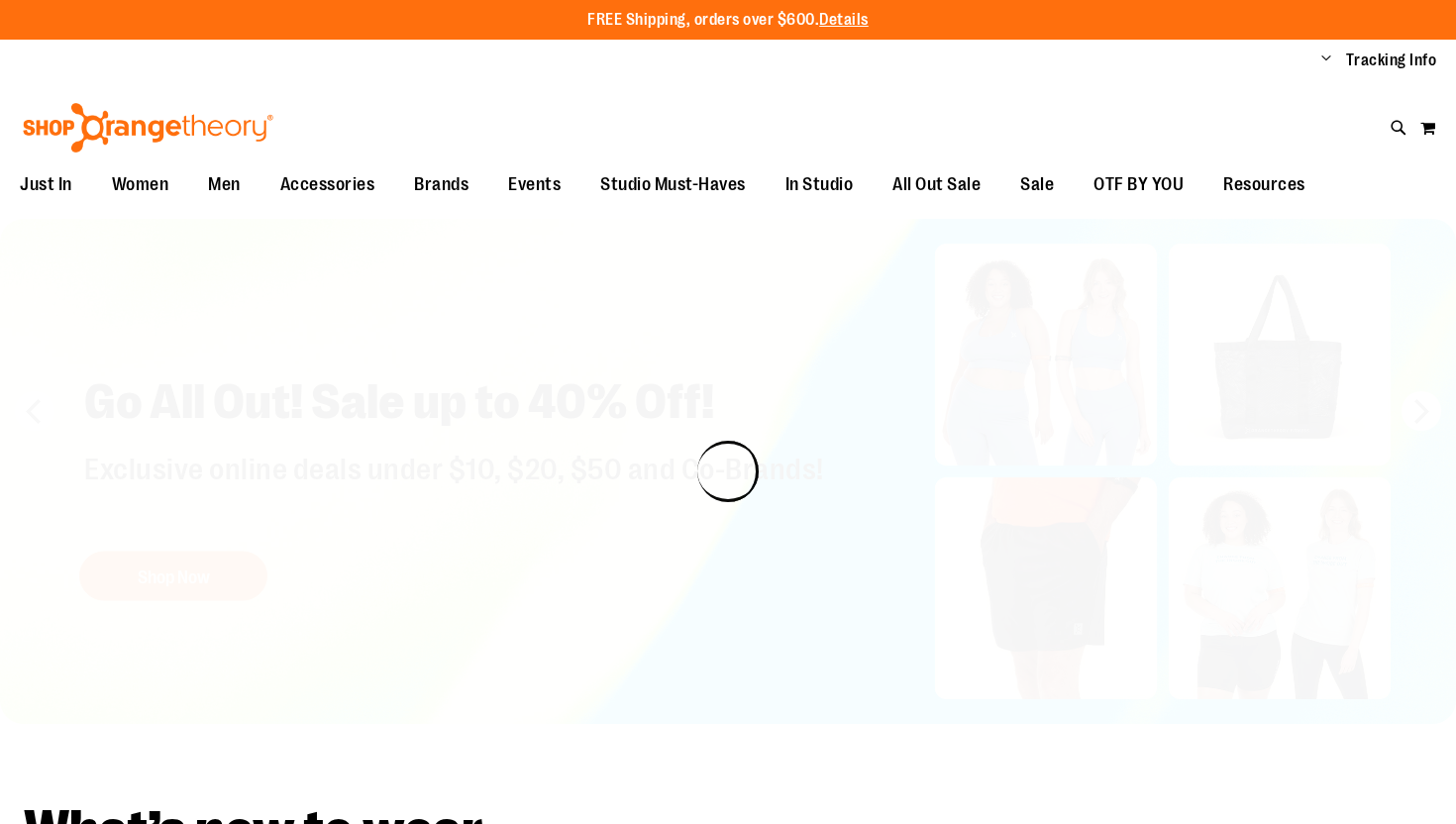 scroll, scrollTop: 0, scrollLeft: 0, axis: both 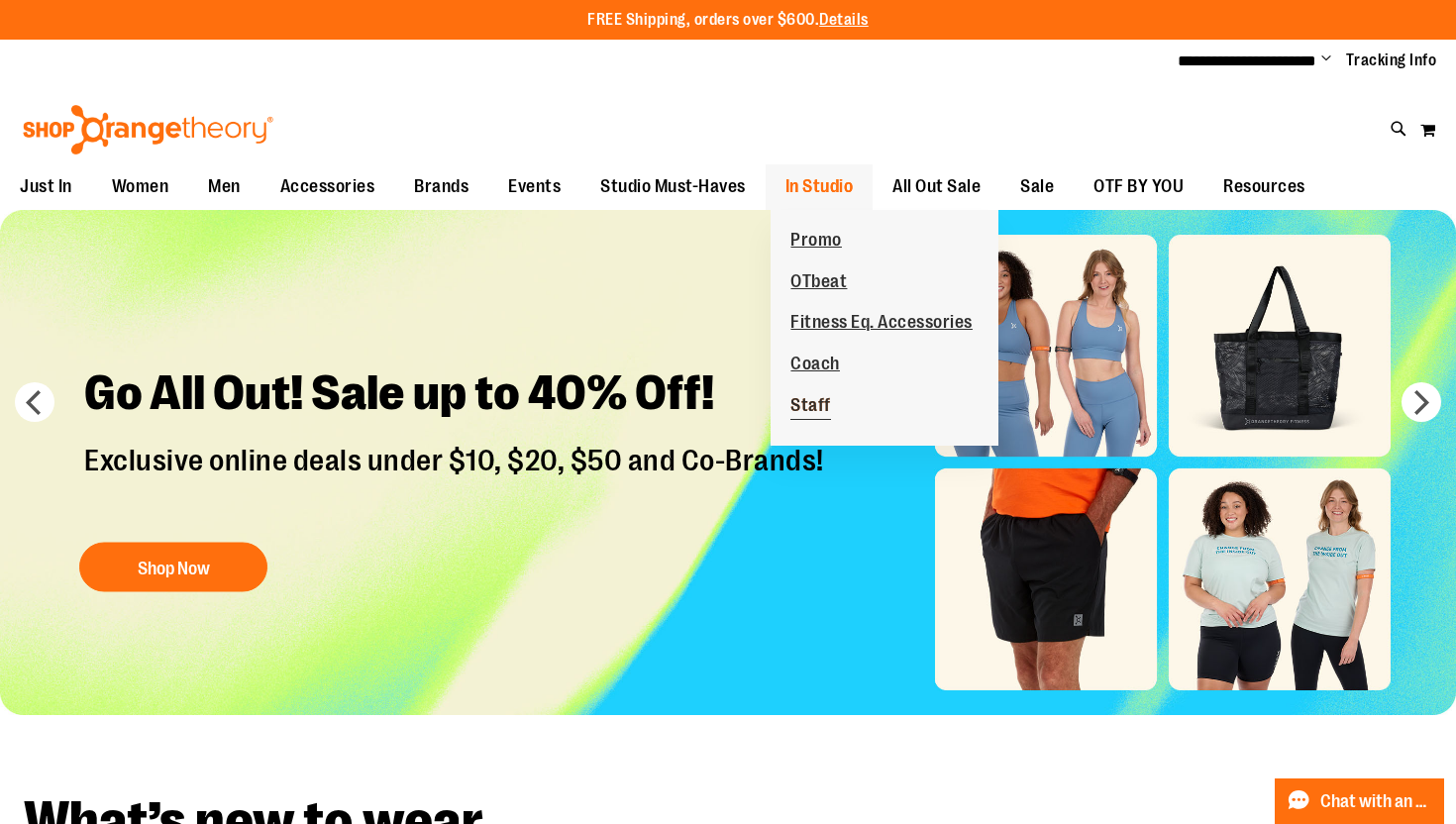 type on "**********" 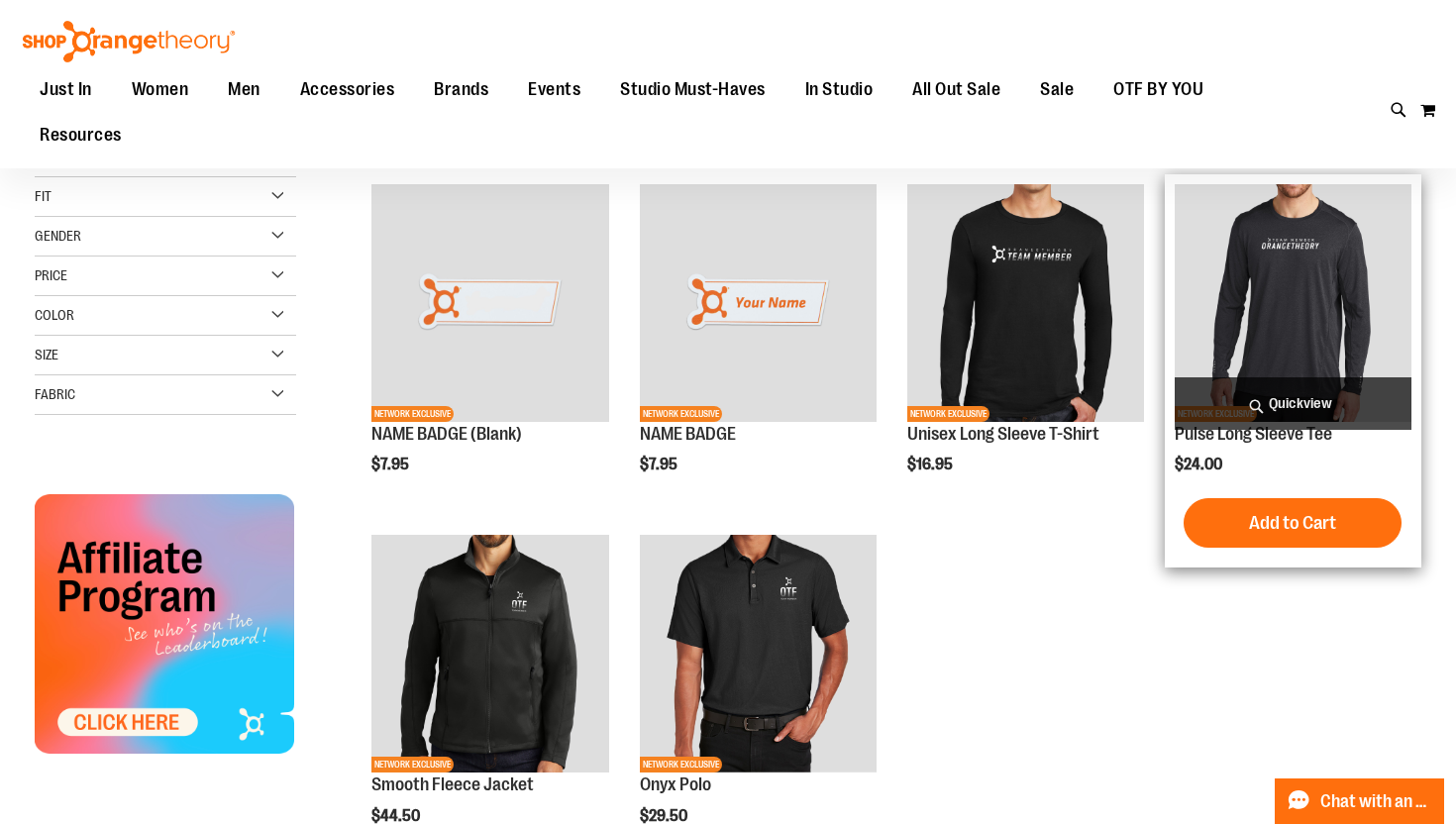 scroll, scrollTop: 0, scrollLeft: 0, axis: both 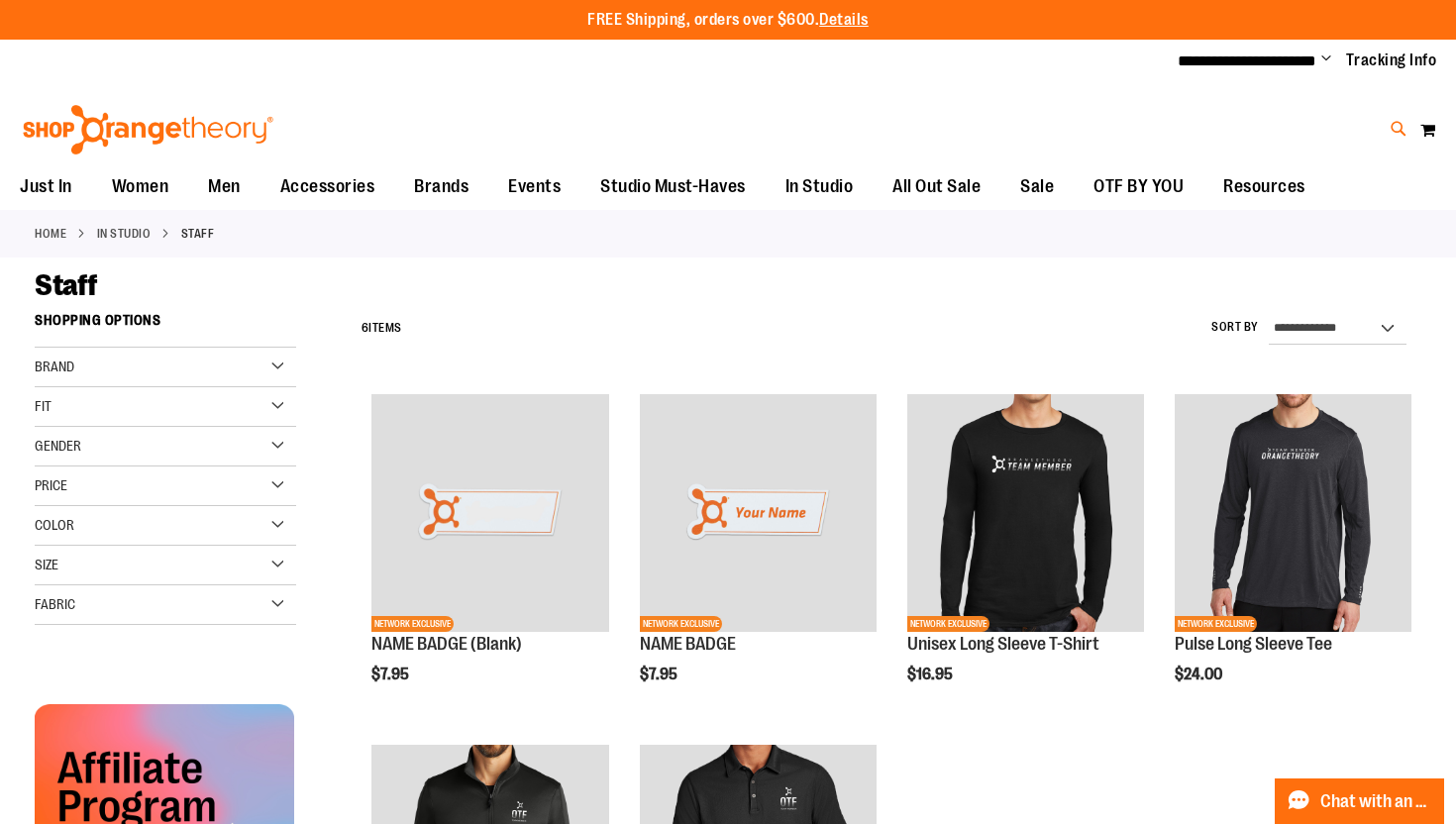 type on "**********" 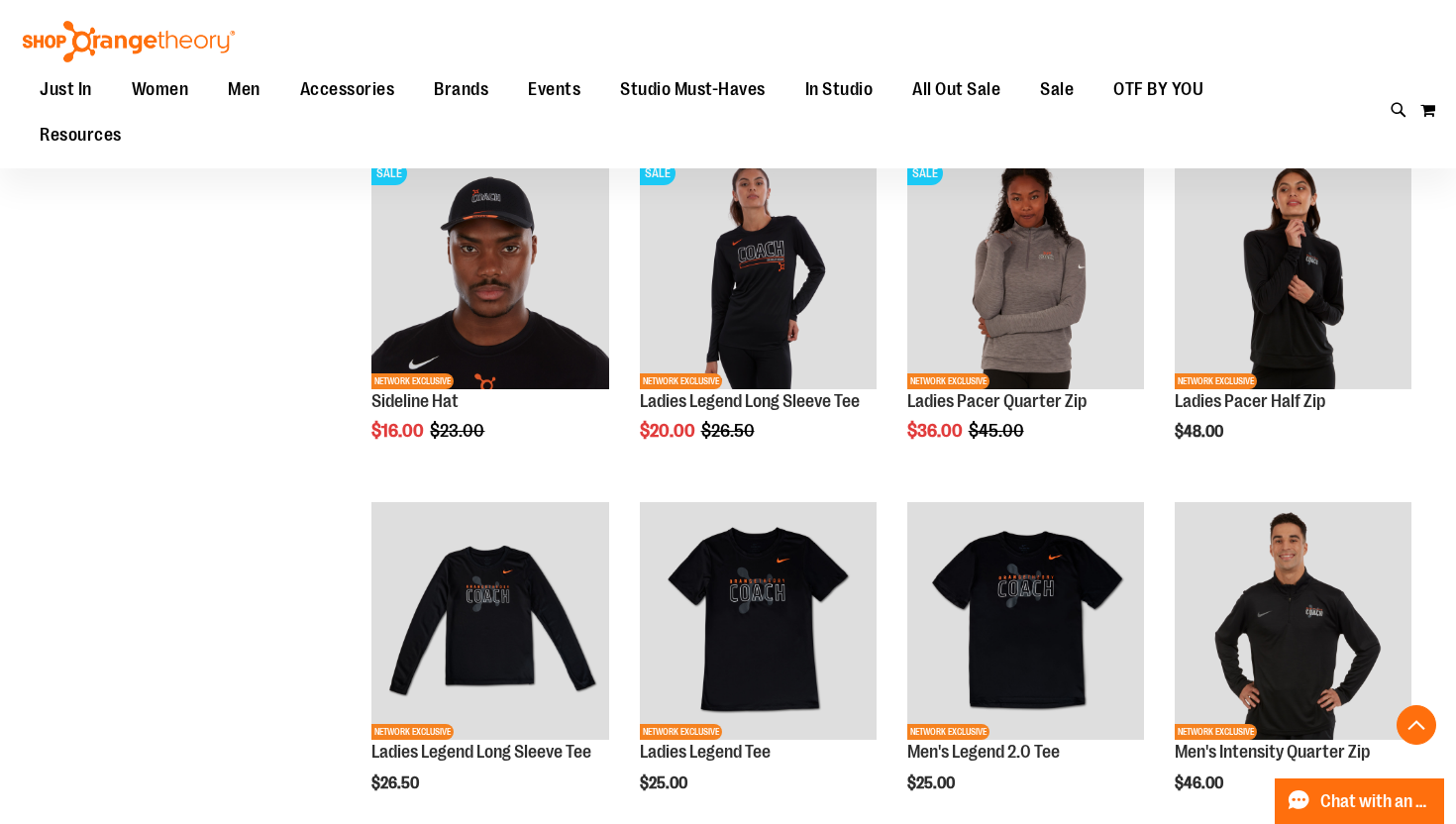 scroll, scrollTop: 632, scrollLeft: 0, axis: vertical 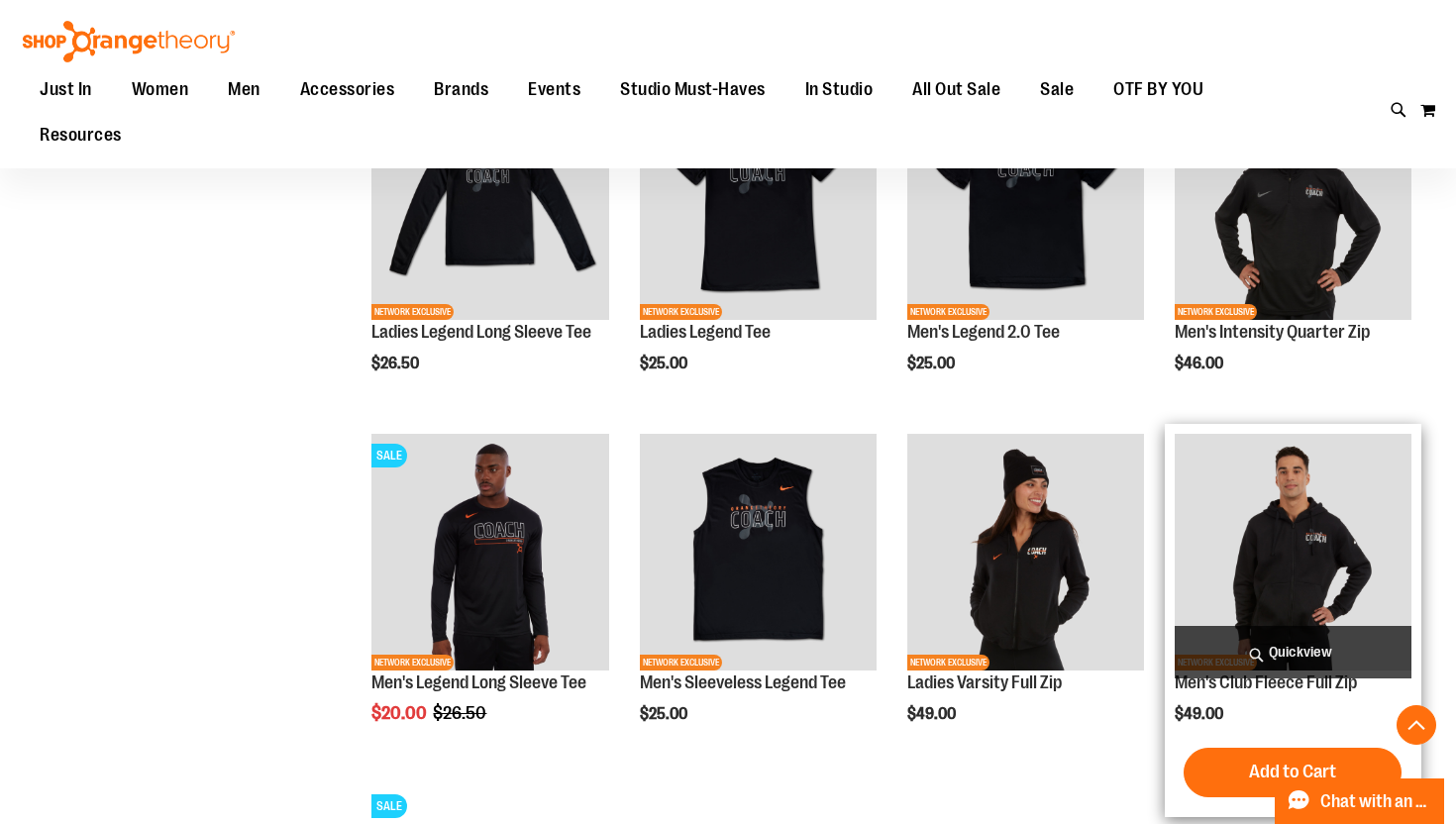 type on "**********" 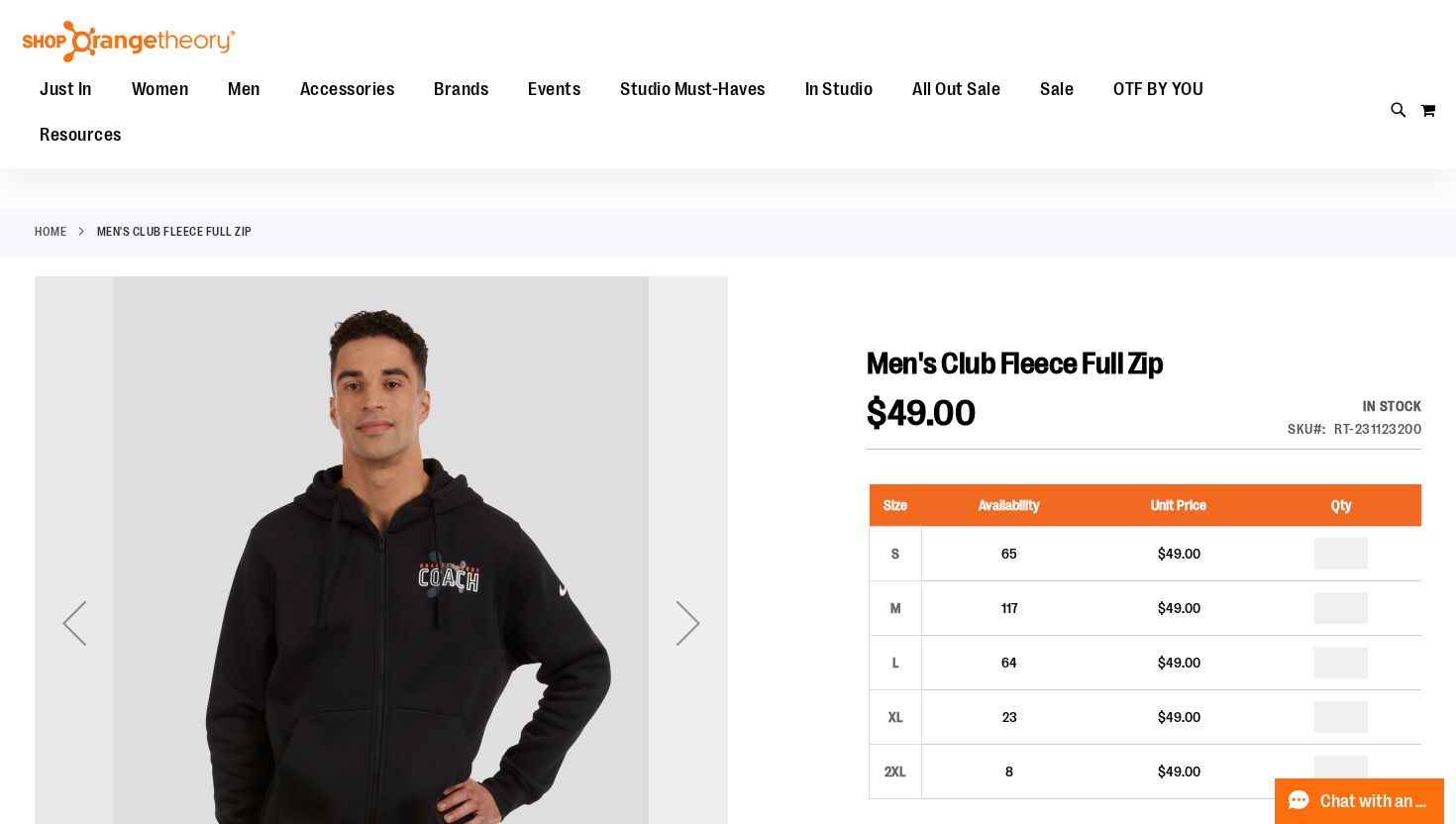 scroll, scrollTop: 44, scrollLeft: 0, axis: vertical 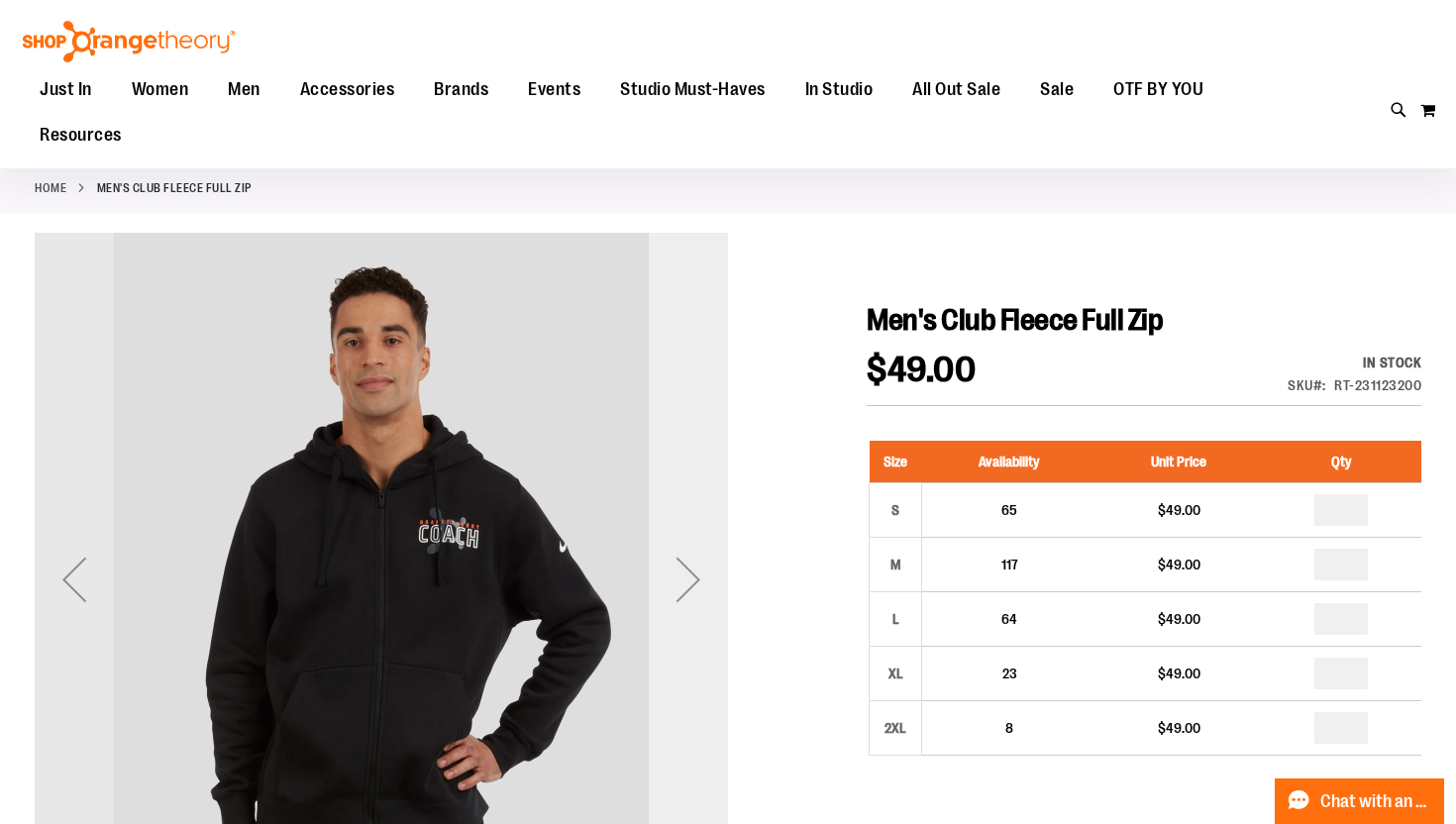 type on "**********" 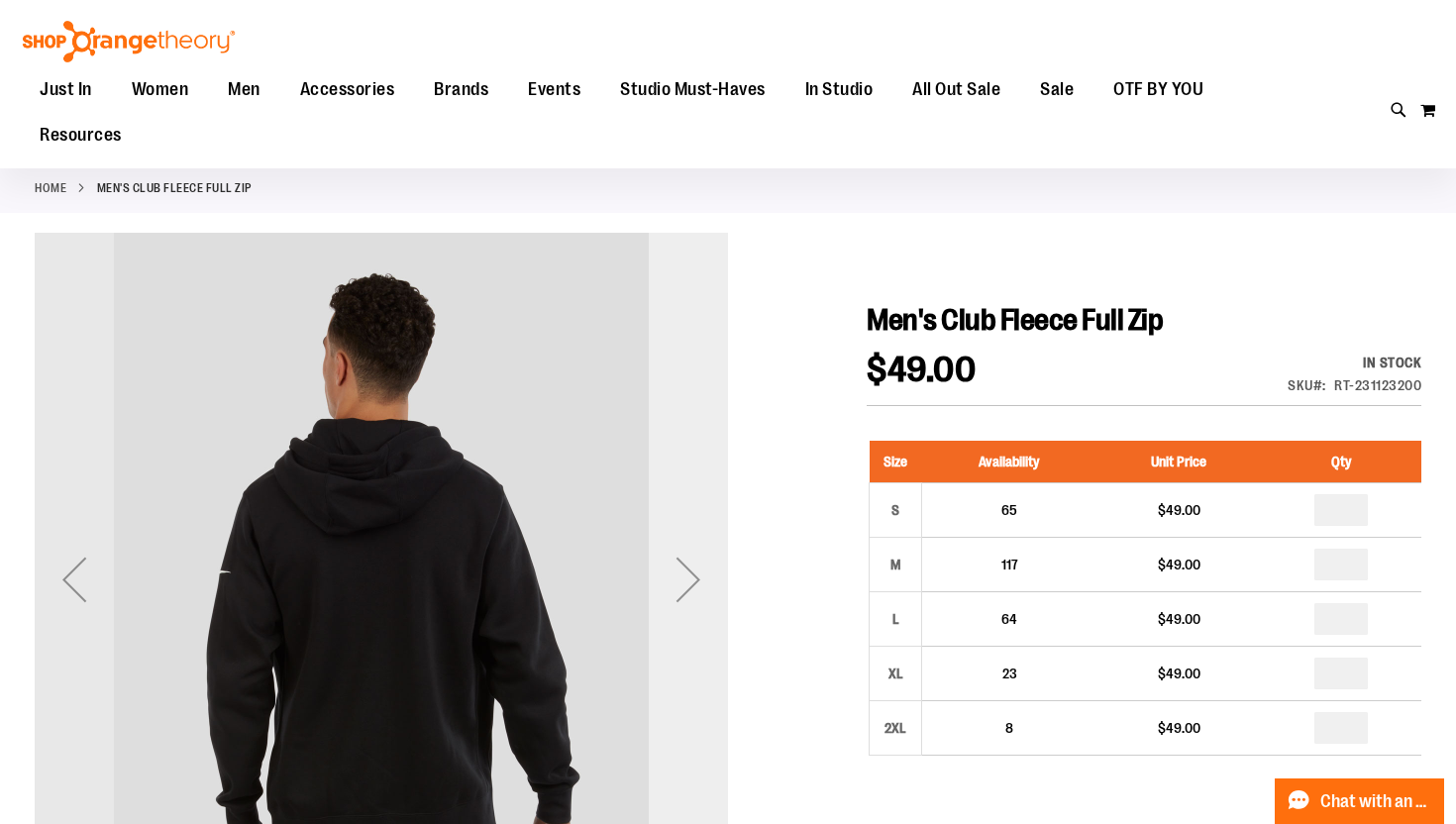 click at bounding box center [688, 579] 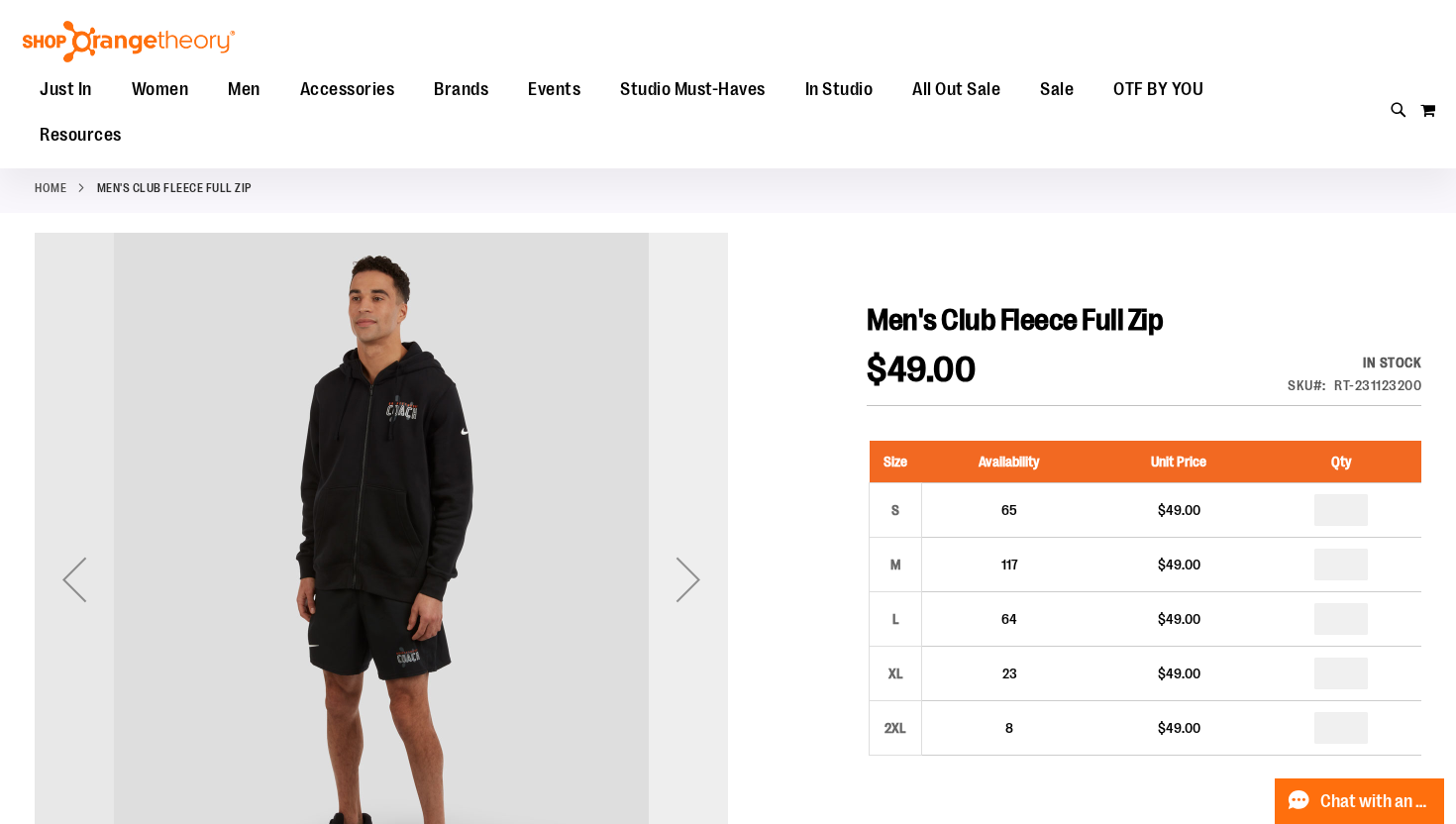 click at bounding box center (688, 579) 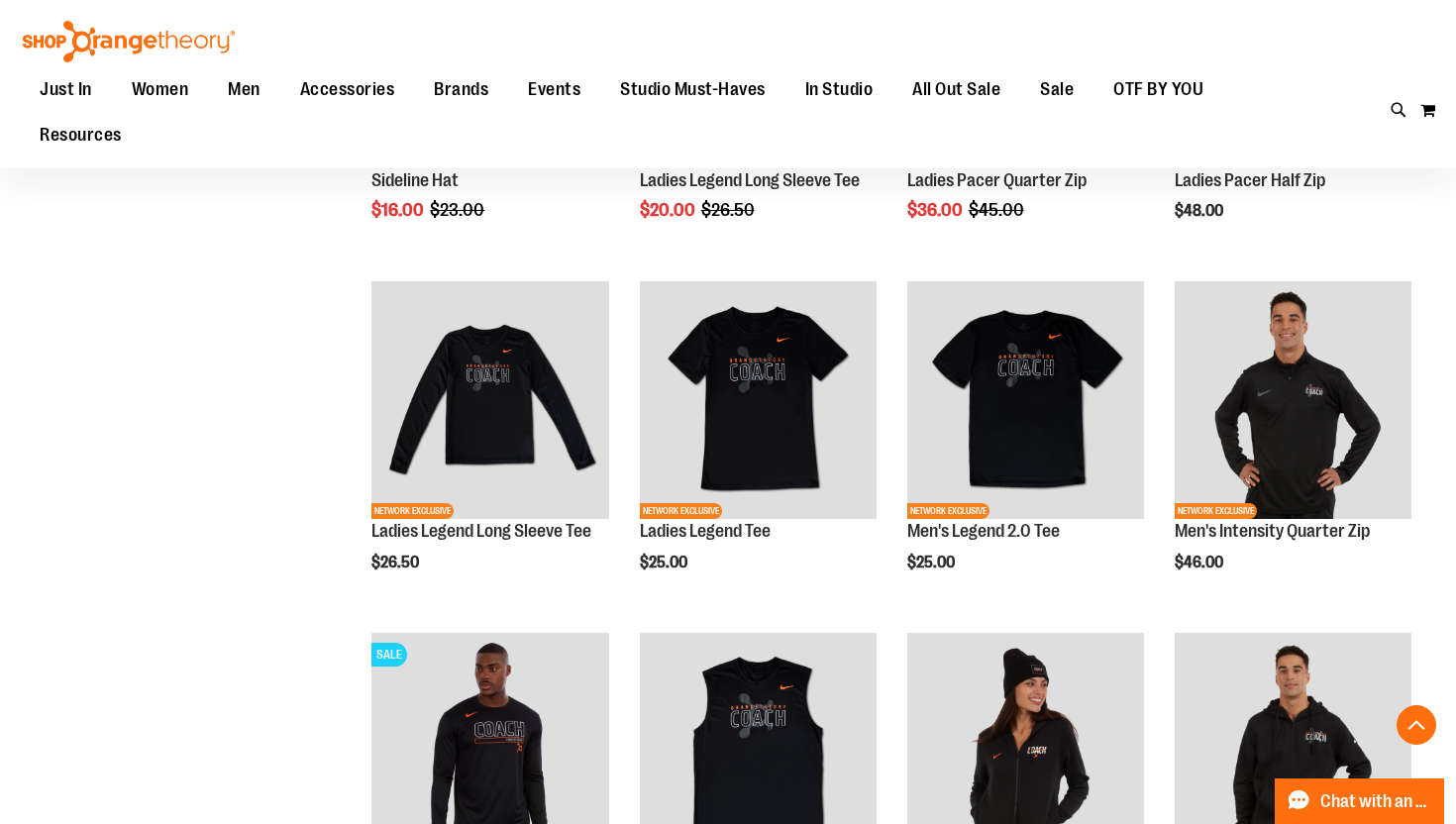 scroll, scrollTop: 644, scrollLeft: 0, axis: vertical 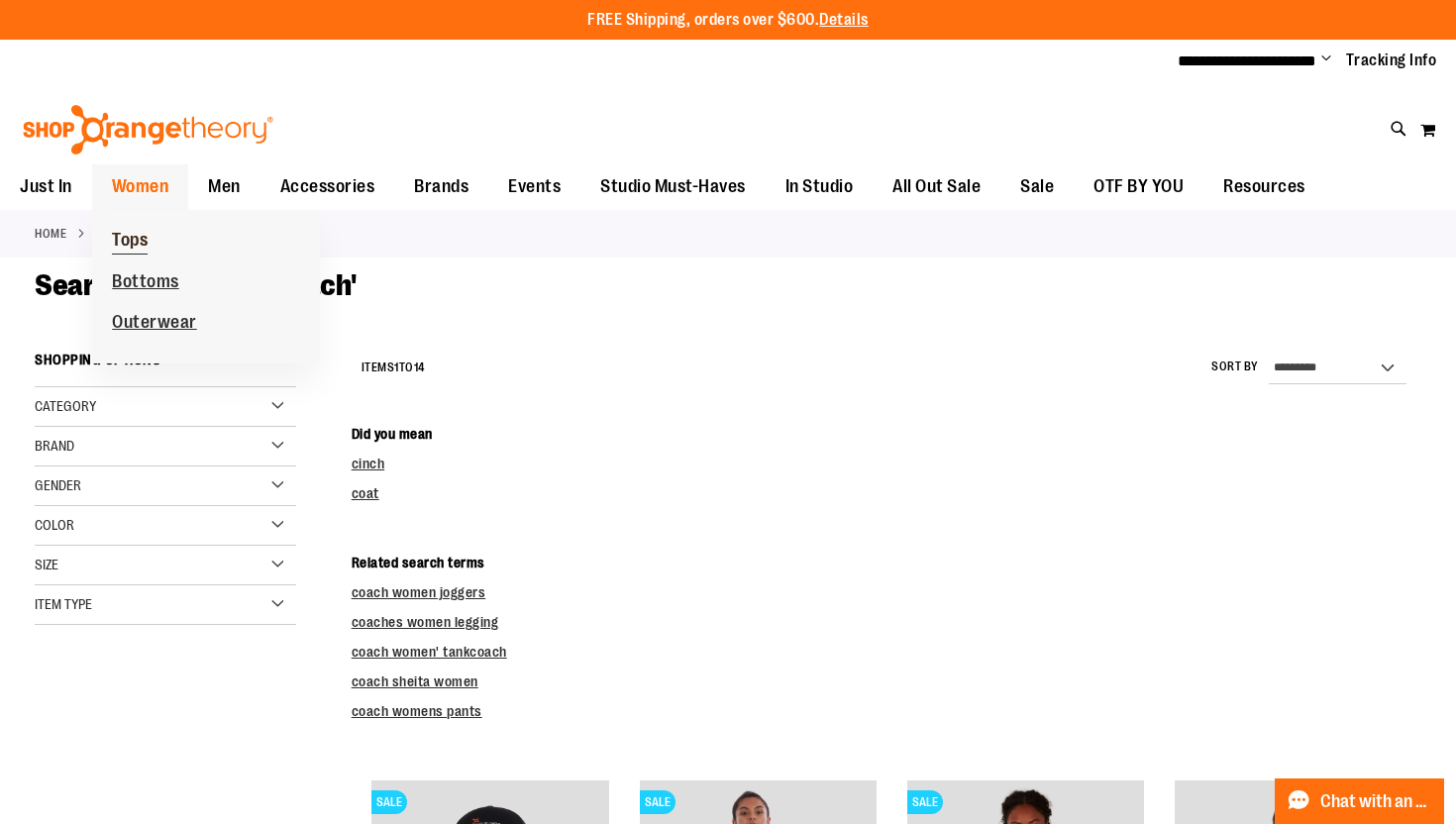 type on "**********" 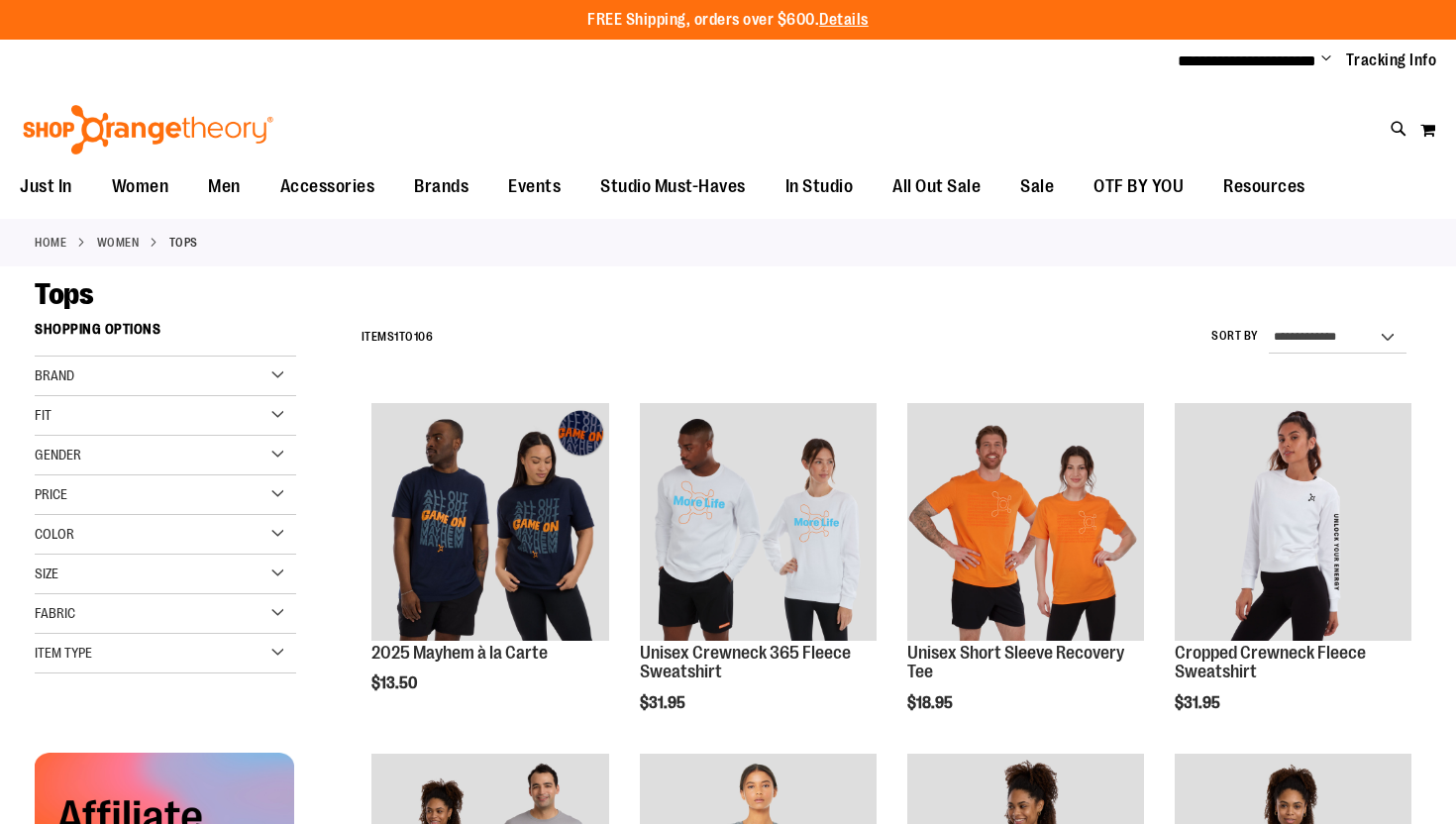 scroll, scrollTop: 0, scrollLeft: 0, axis: both 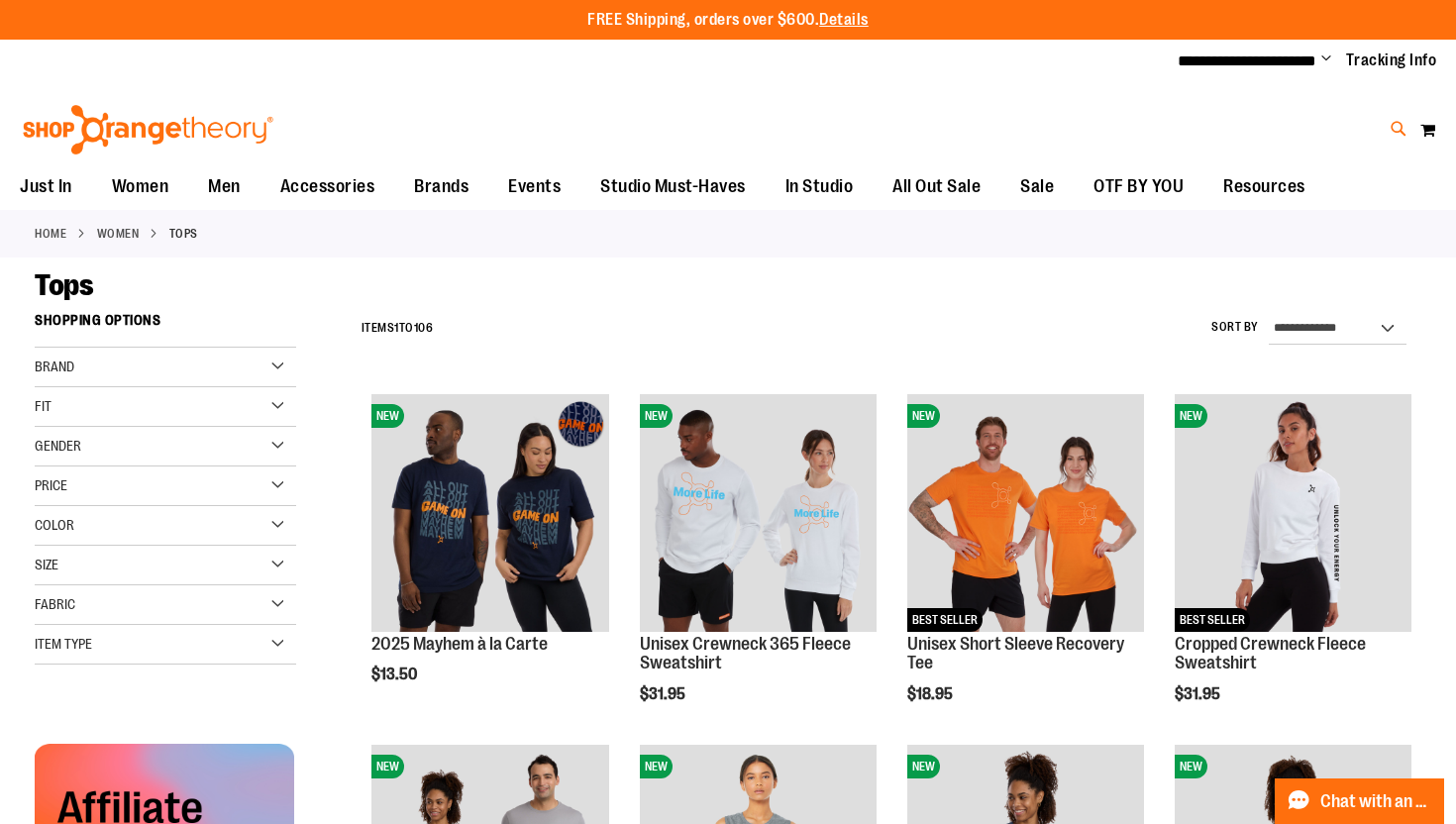 type on "**********" 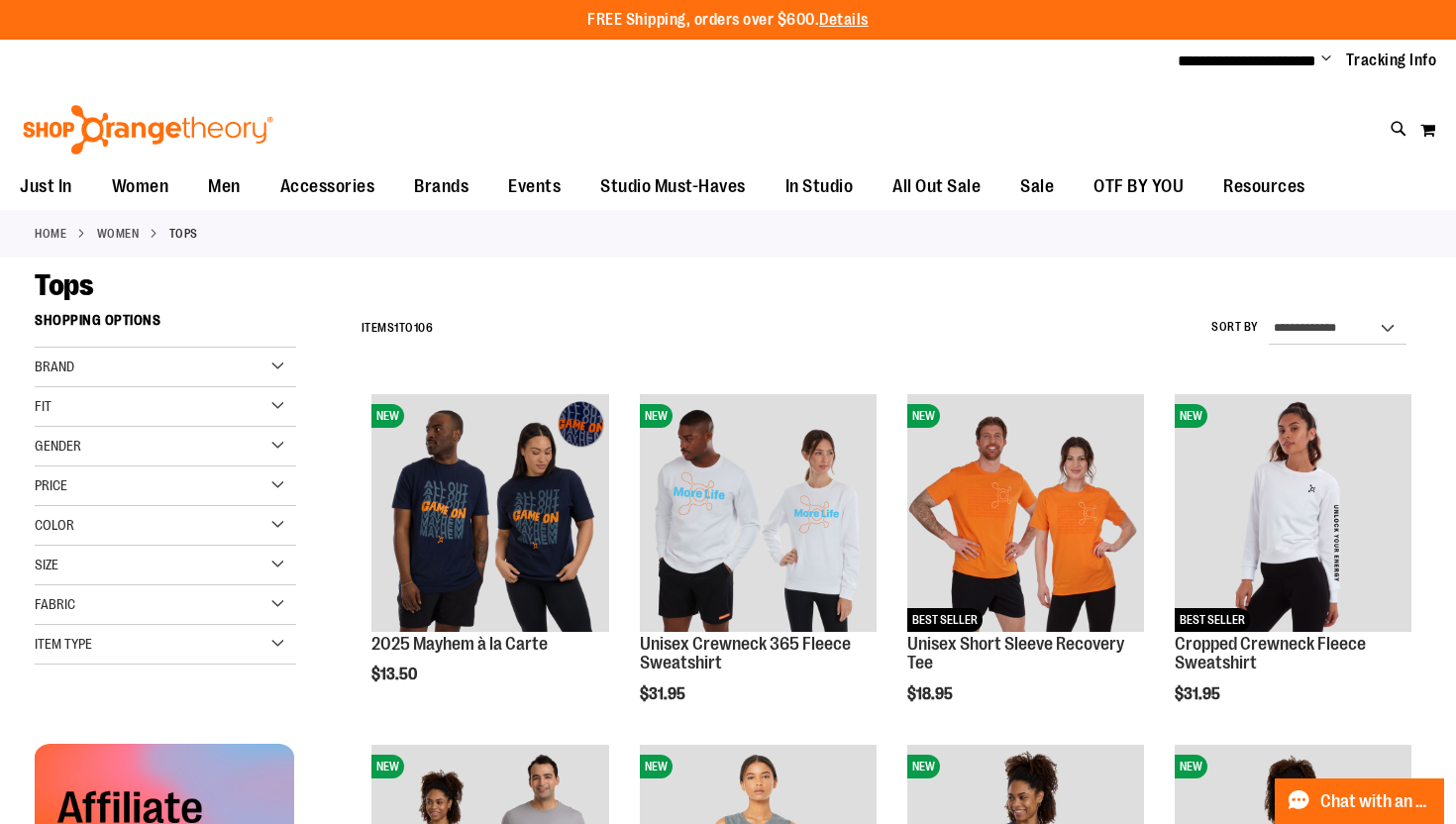 scroll, scrollTop: 201, scrollLeft: 0, axis: vertical 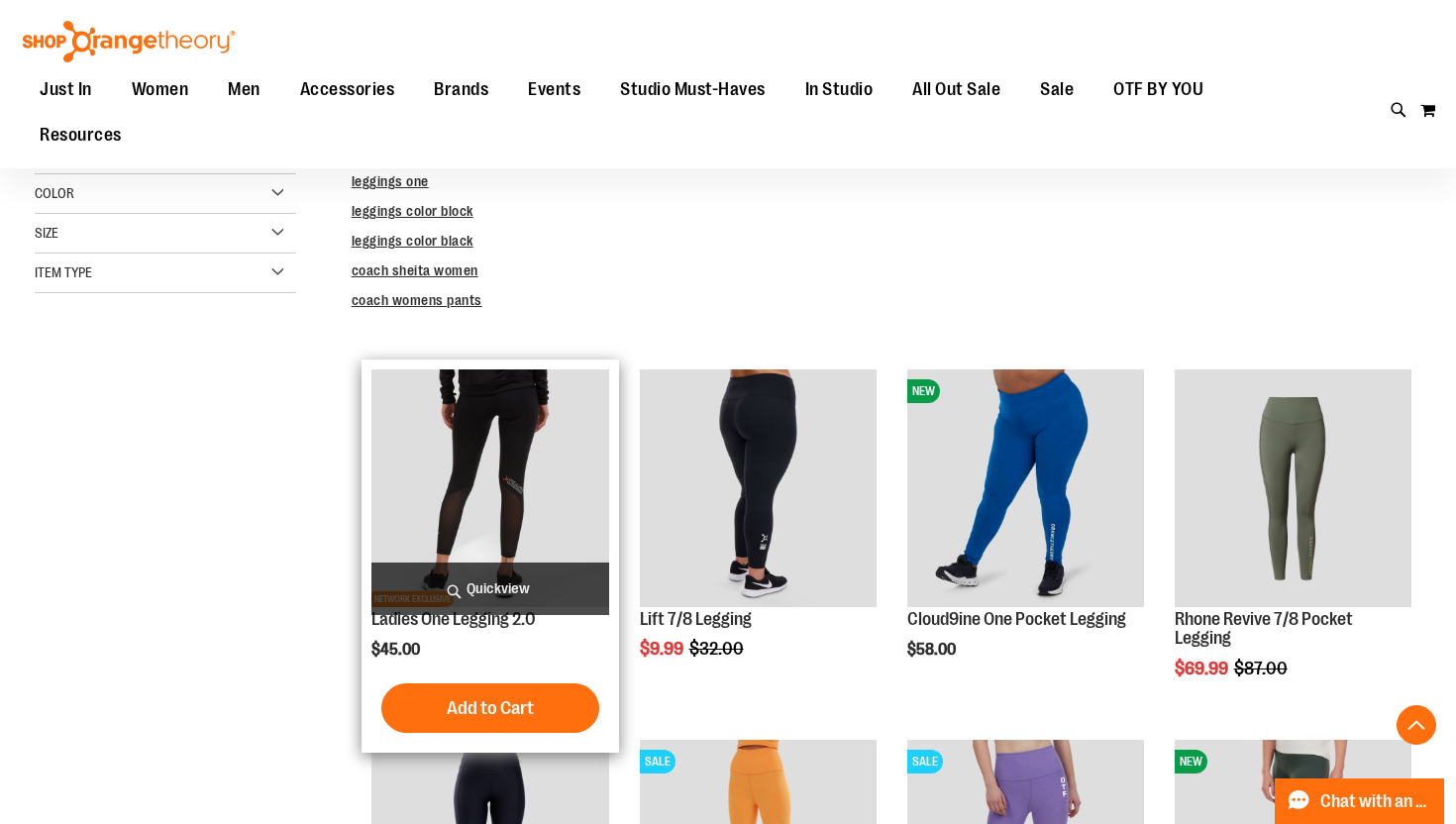 type on "**********" 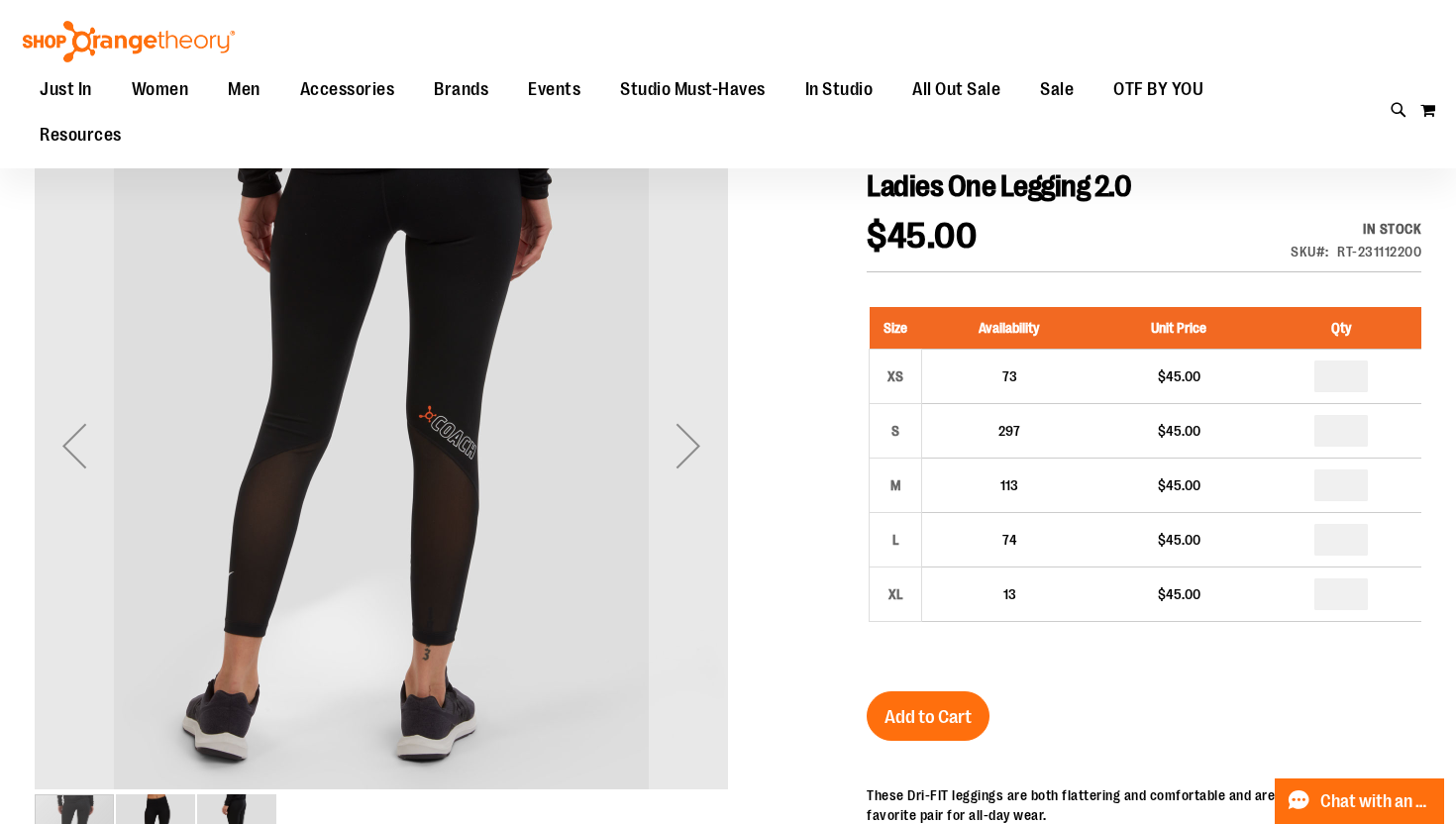 scroll, scrollTop: 190, scrollLeft: 0, axis: vertical 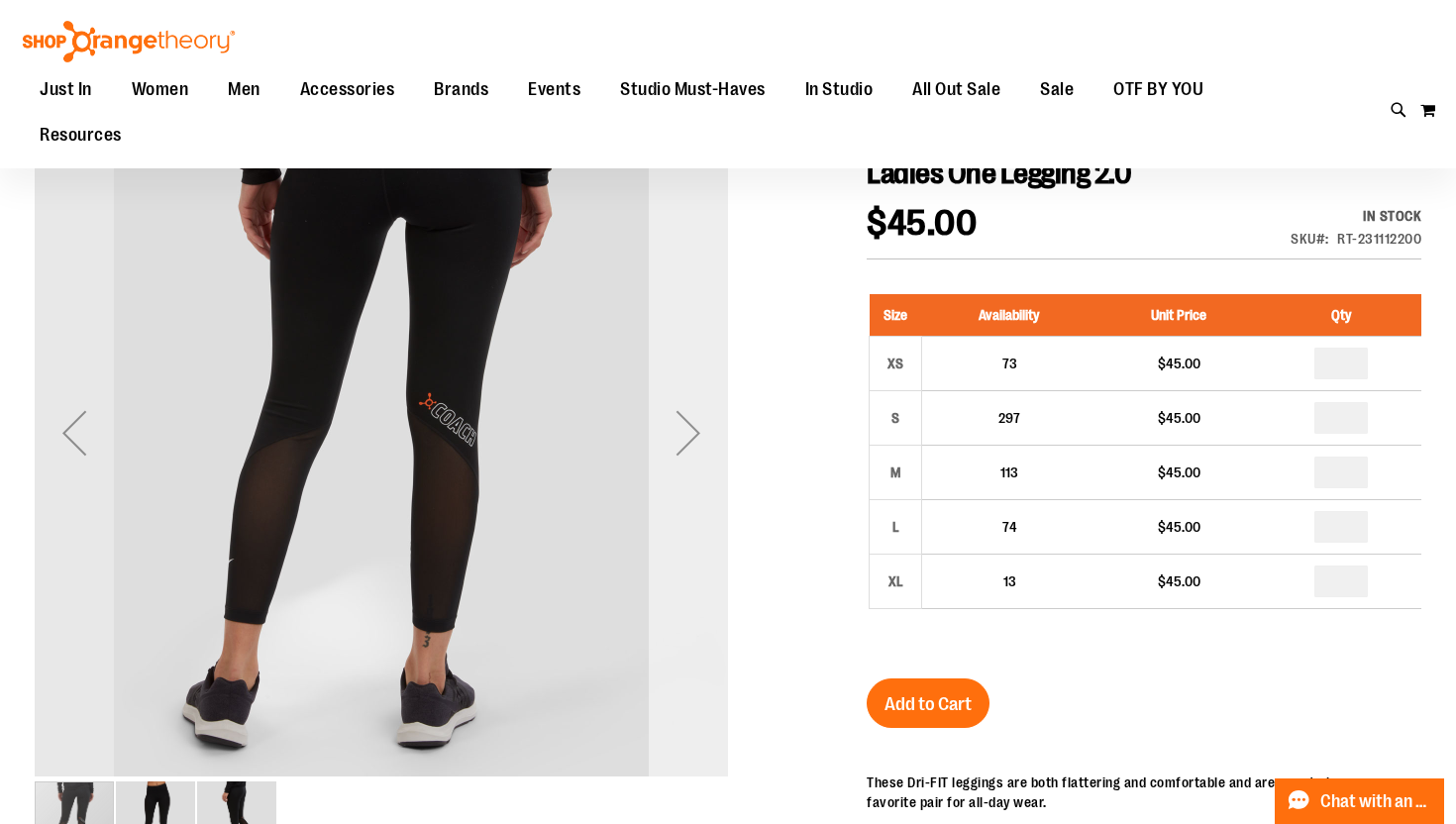 type on "**********" 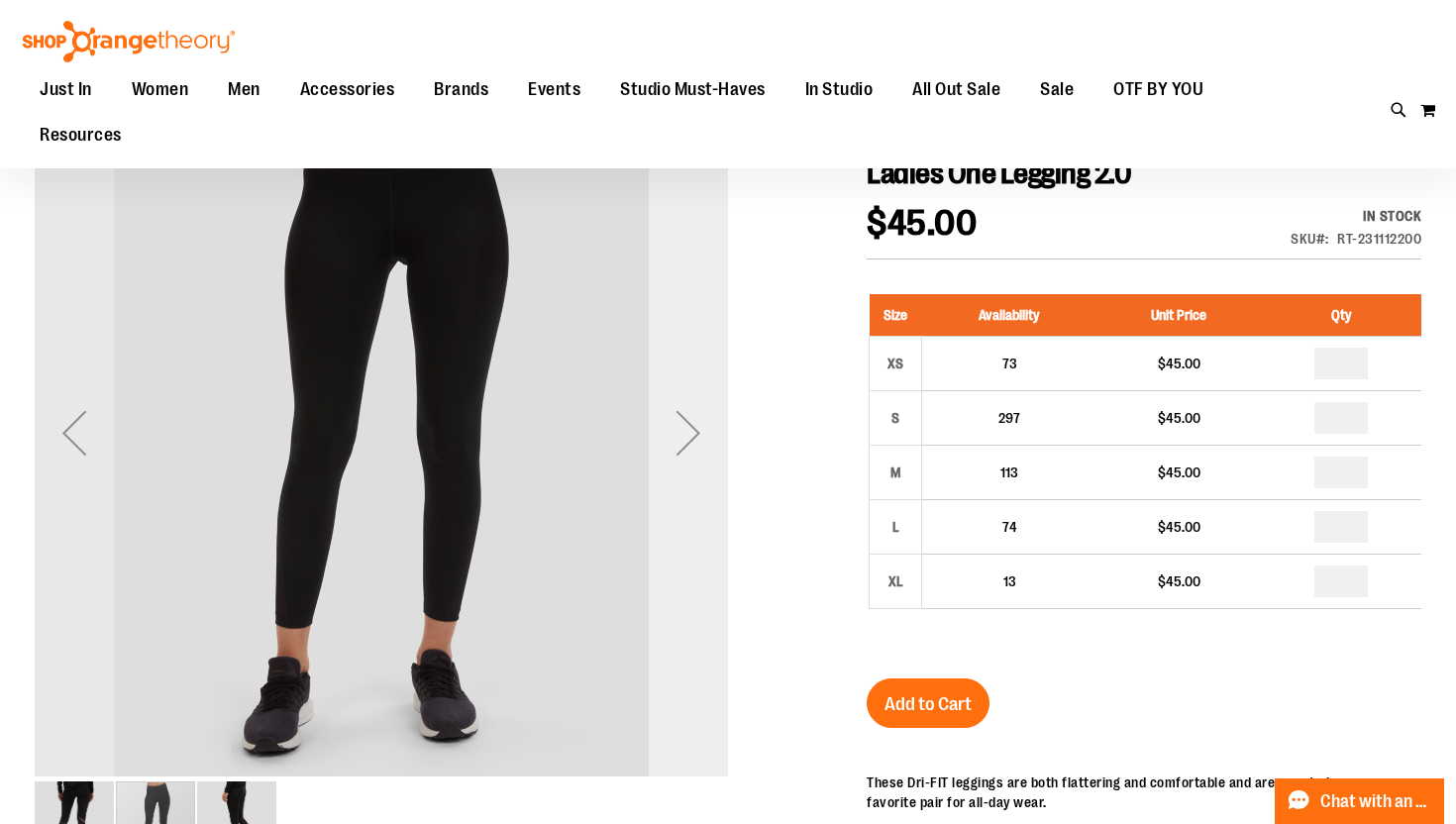 click at bounding box center [688, 433] 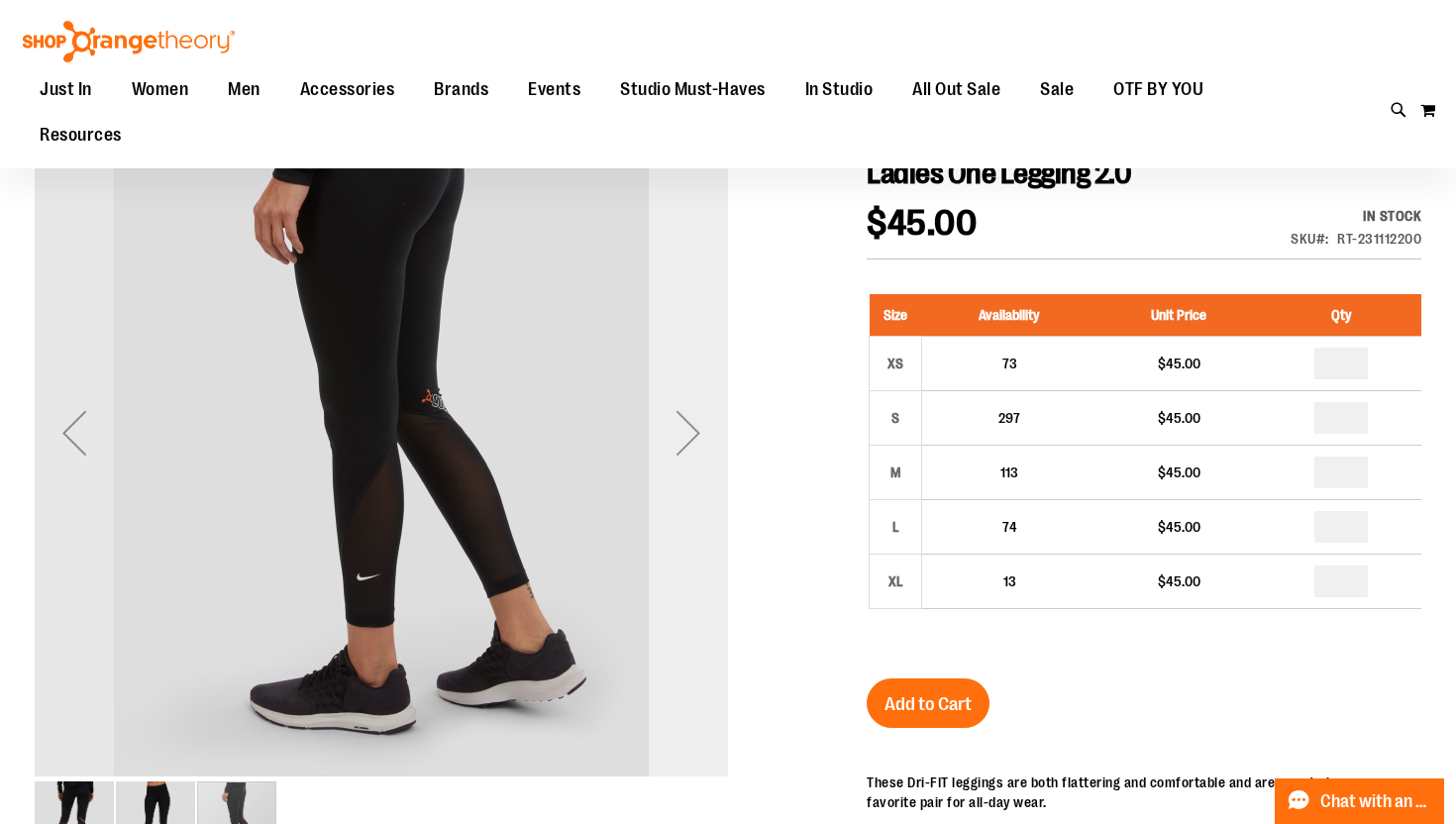scroll, scrollTop: 0, scrollLeft: 0, axis: both 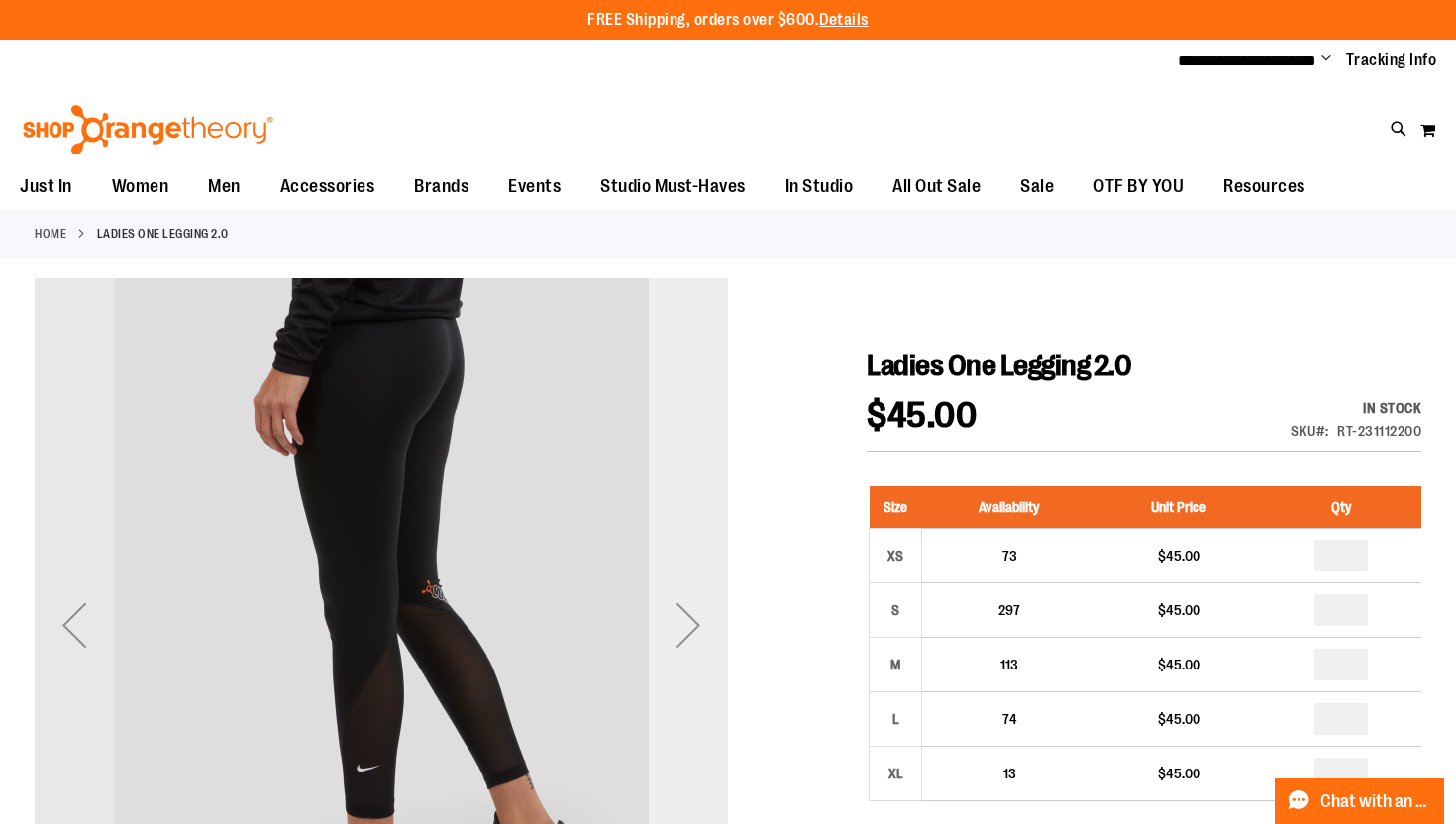 click at bounding box center (688, 625) 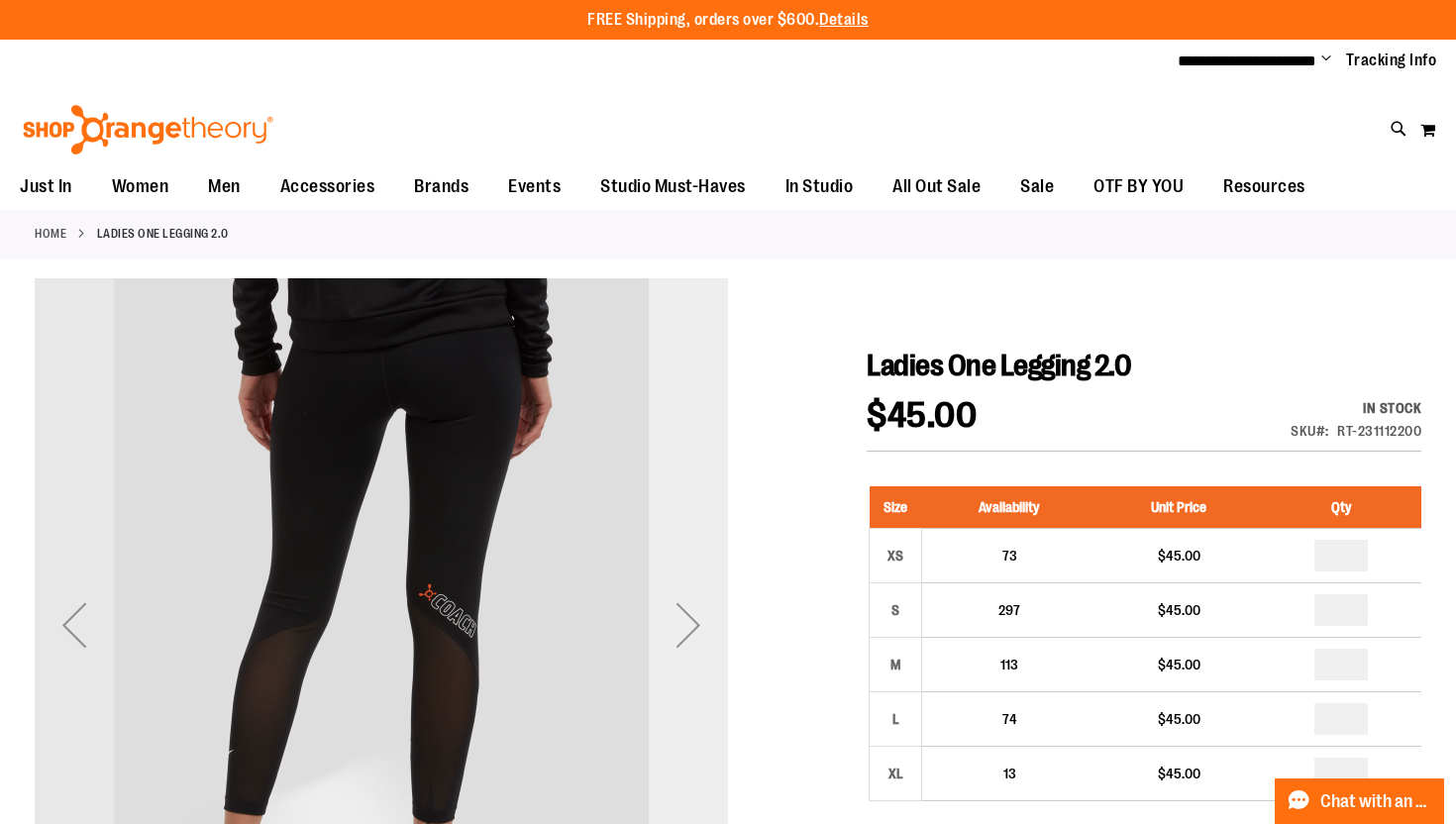 click at bounding box center (688, 625) 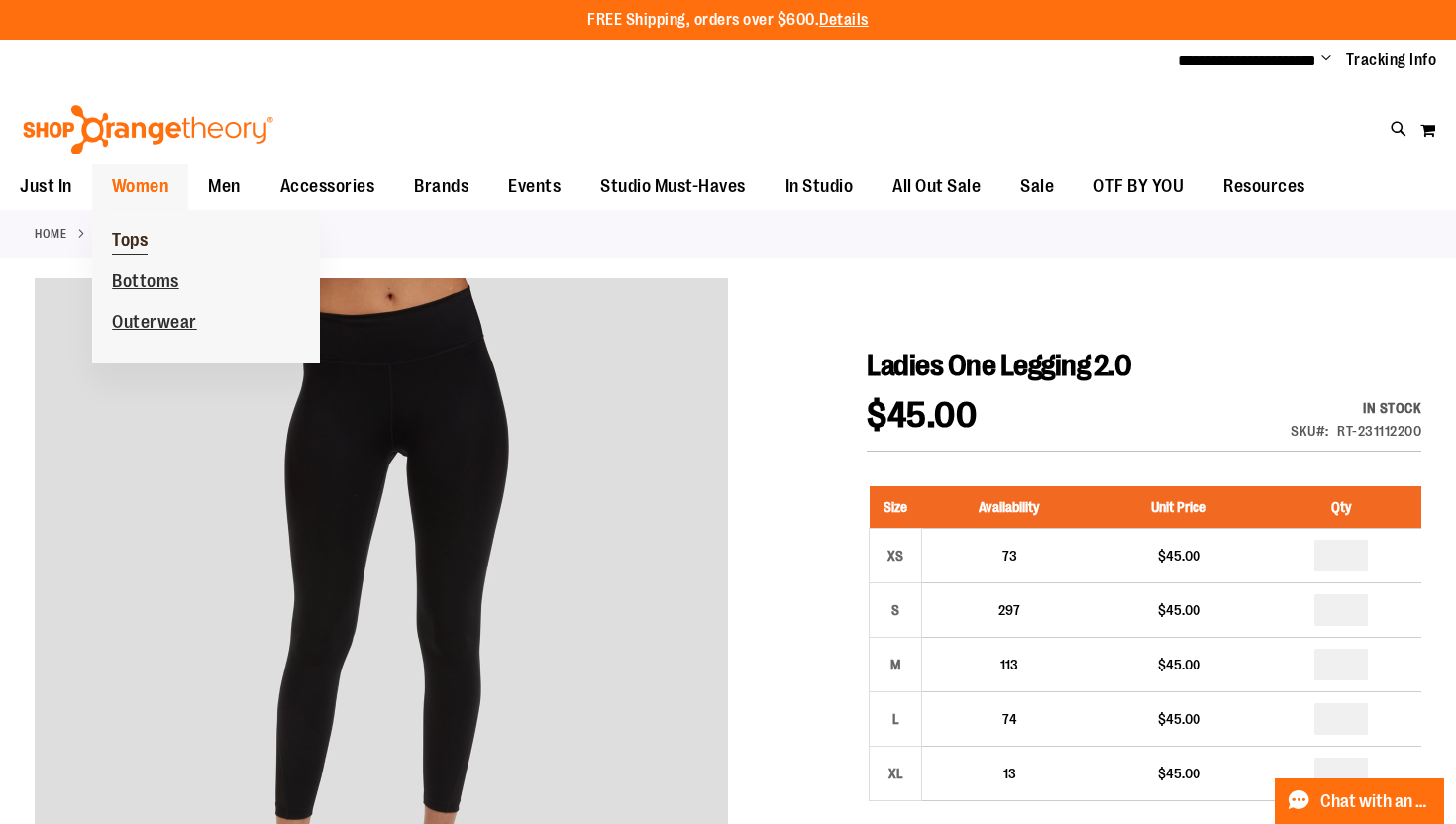 click on "Tops" at bounding box center (130, 242) 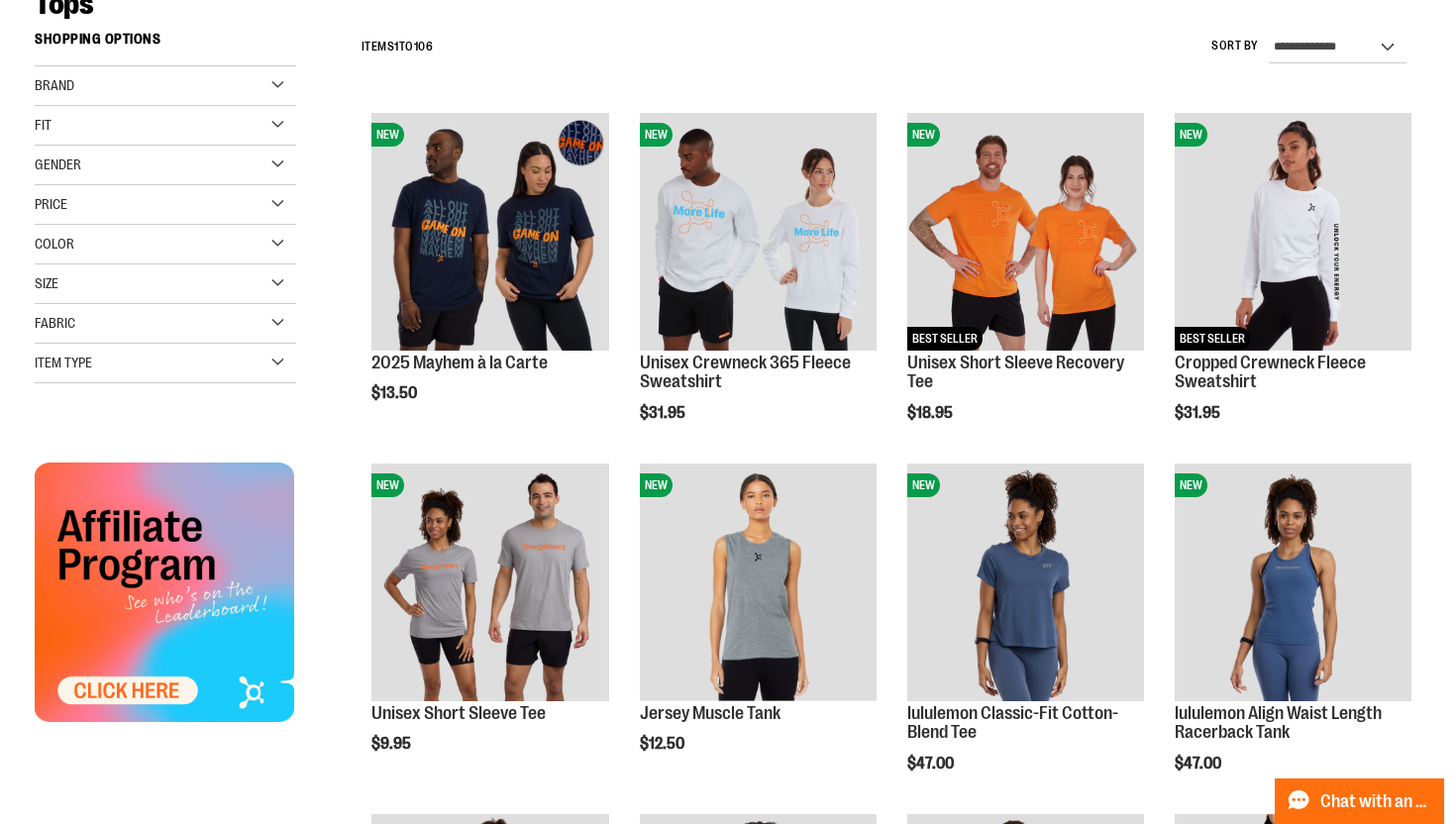 scroll, scrollTop: 358, scrollLeft: 0, axis: vertical 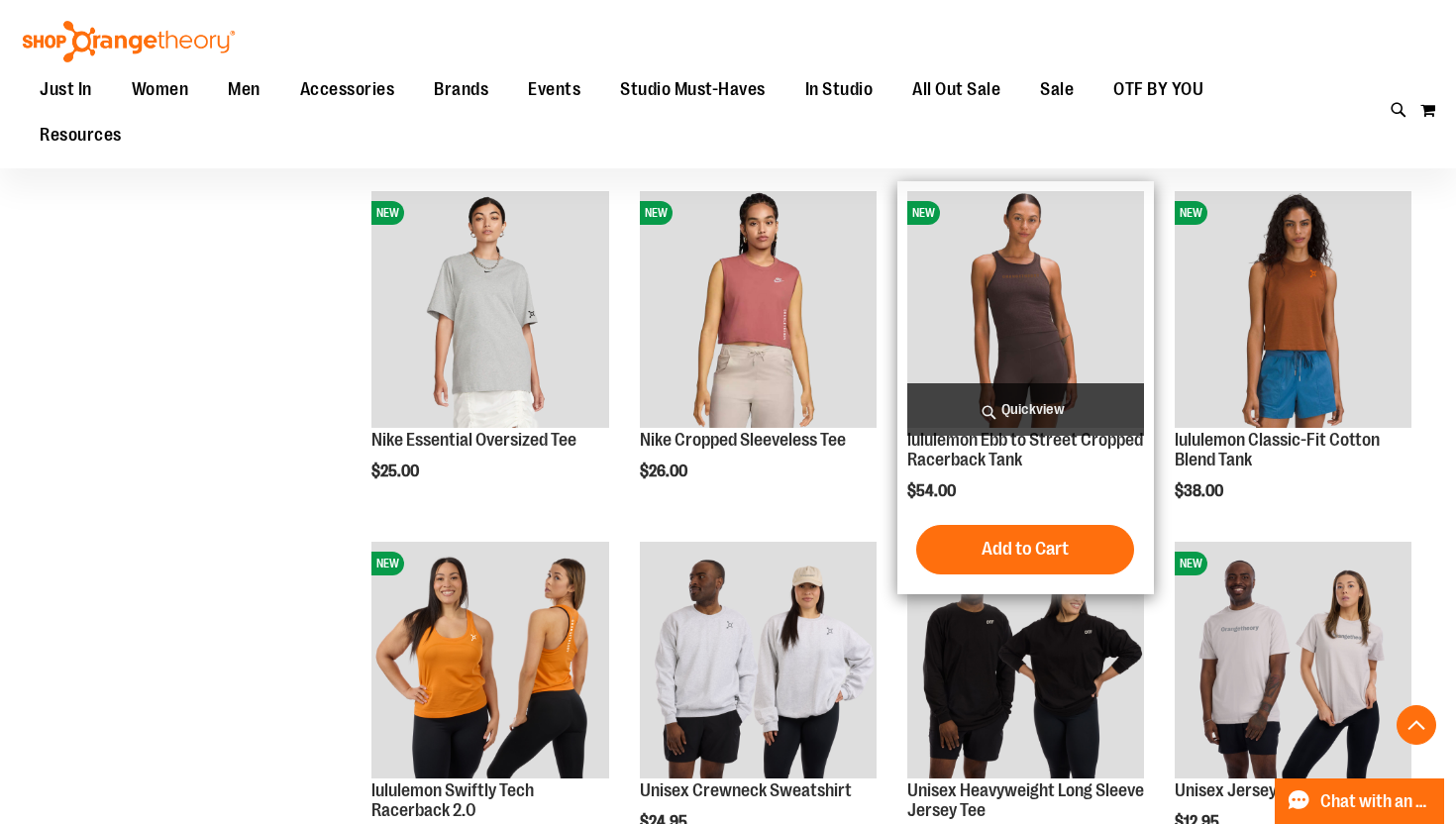 type on "**********" 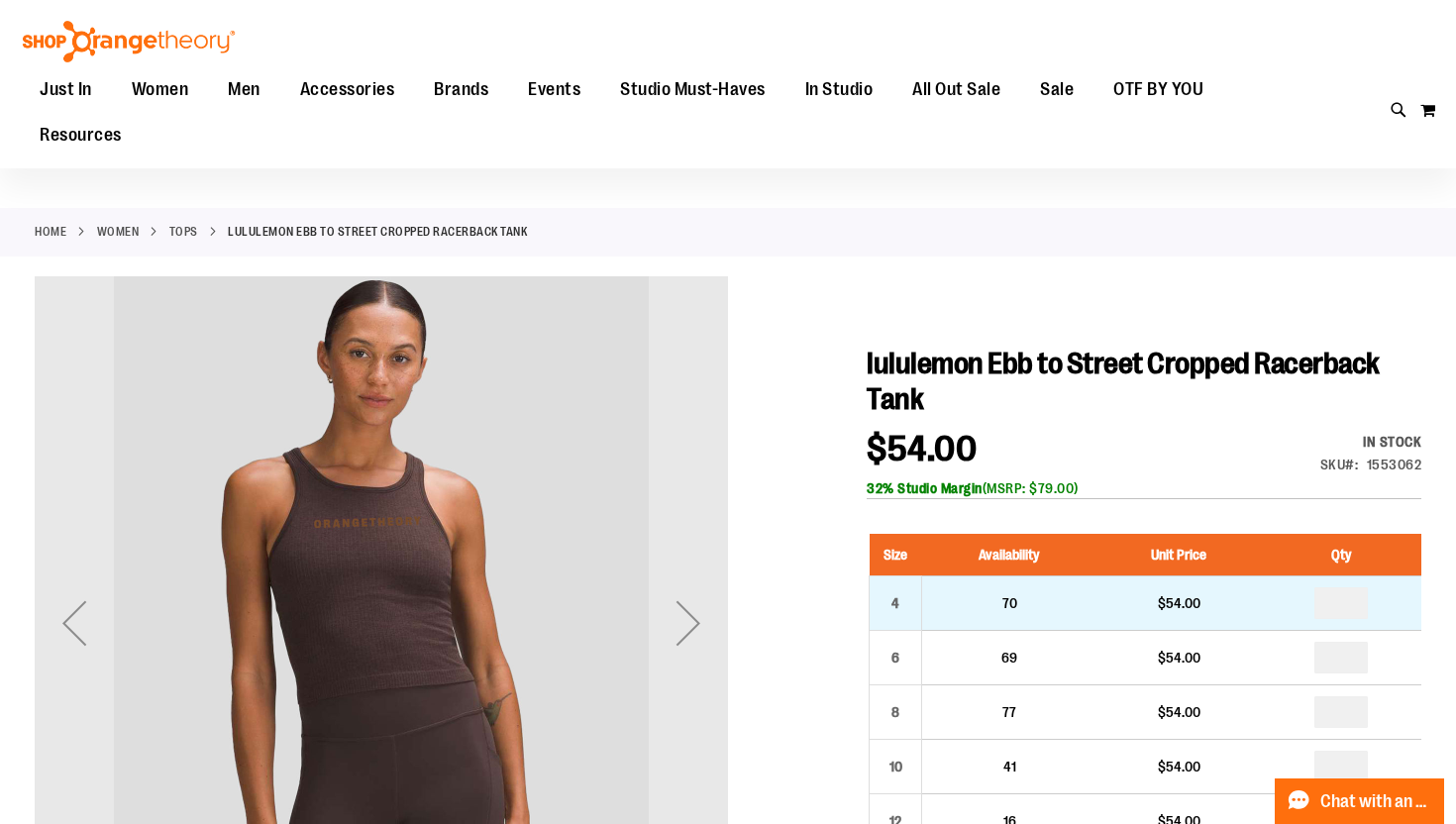 scroll, scrollTop: 145, scrollLeft: 0, axis: vertical 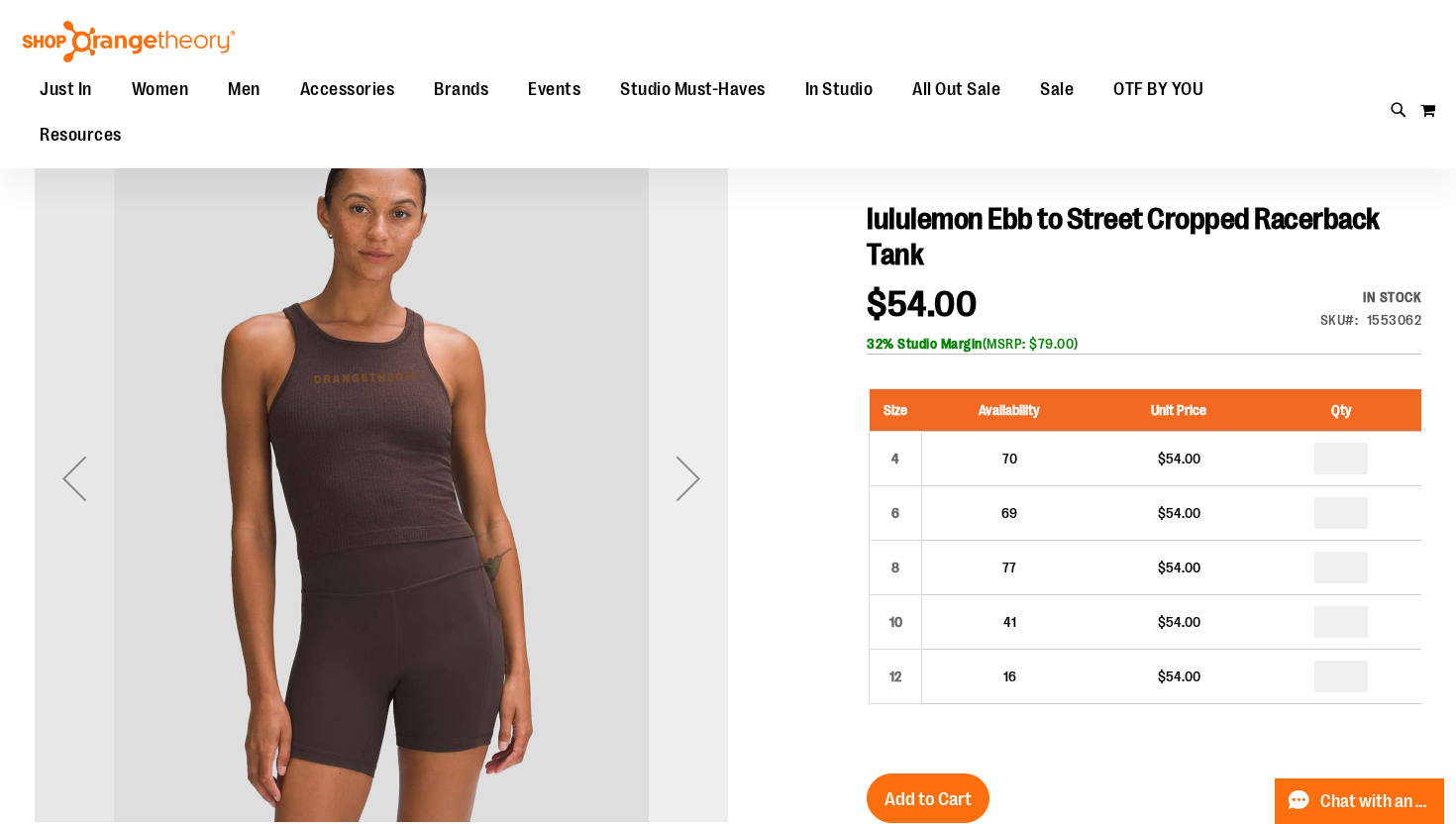 type on "**********" 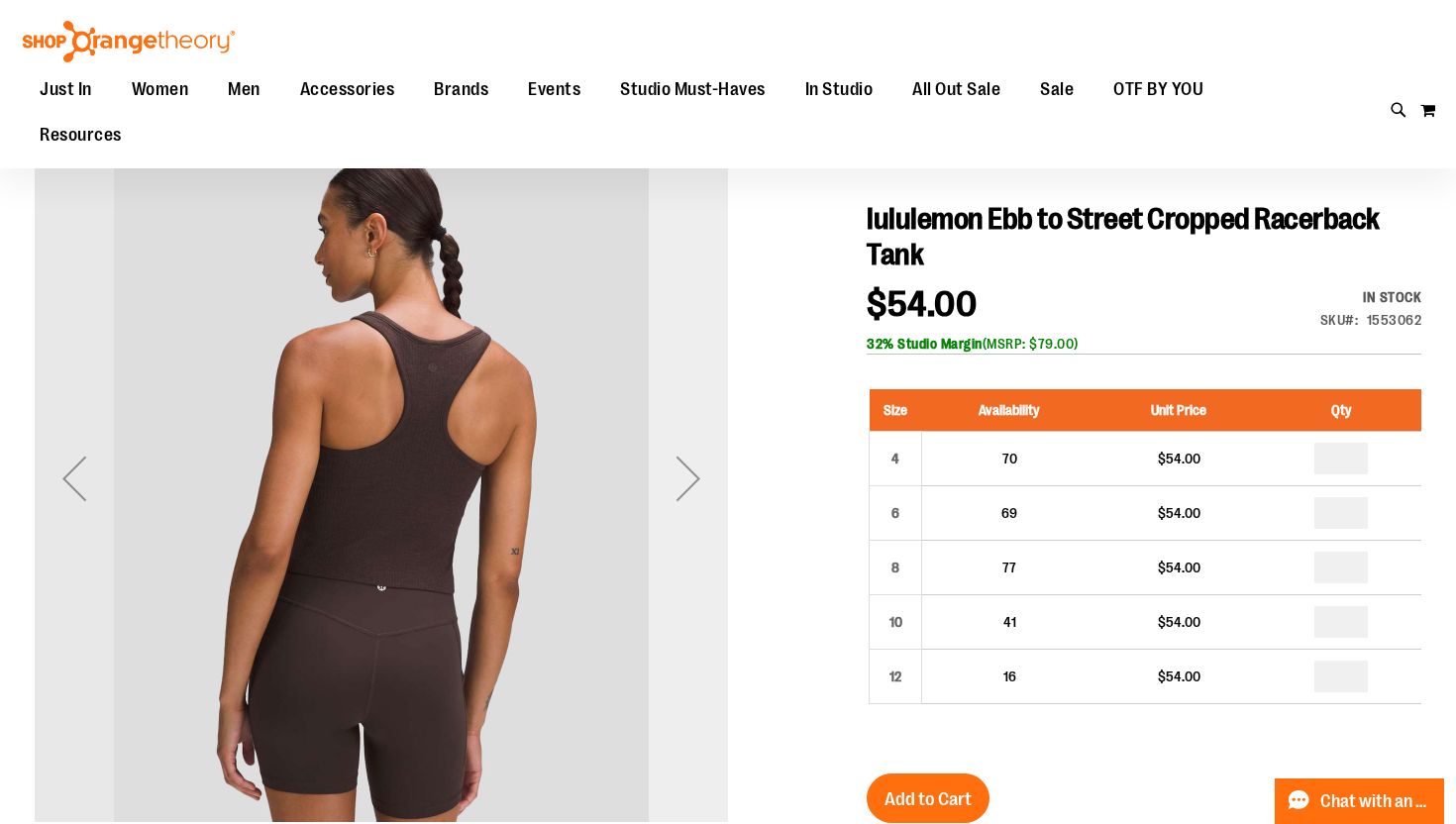 click at bounding box center [688, 478] 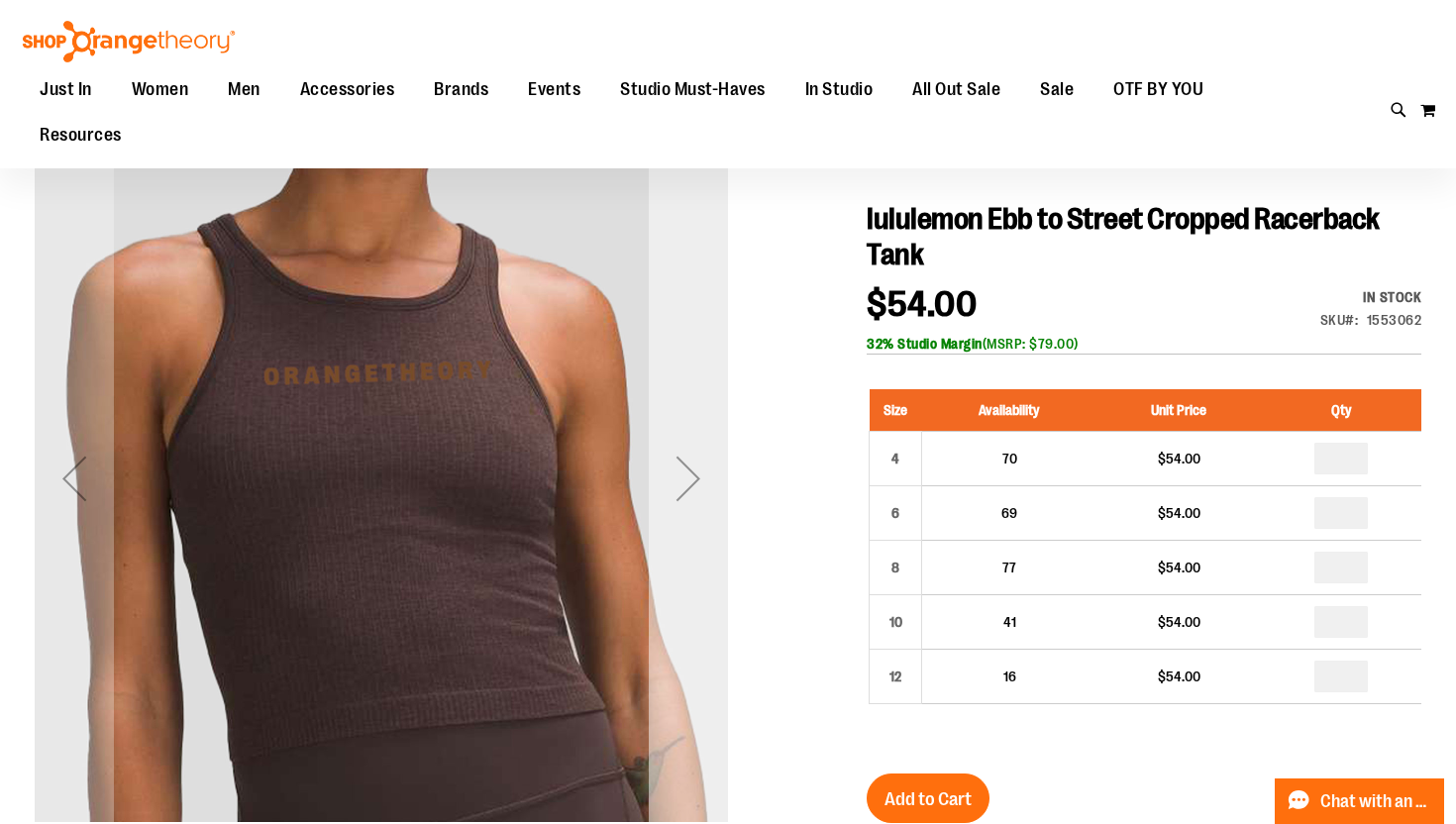 click at bounding box center (688, 478) 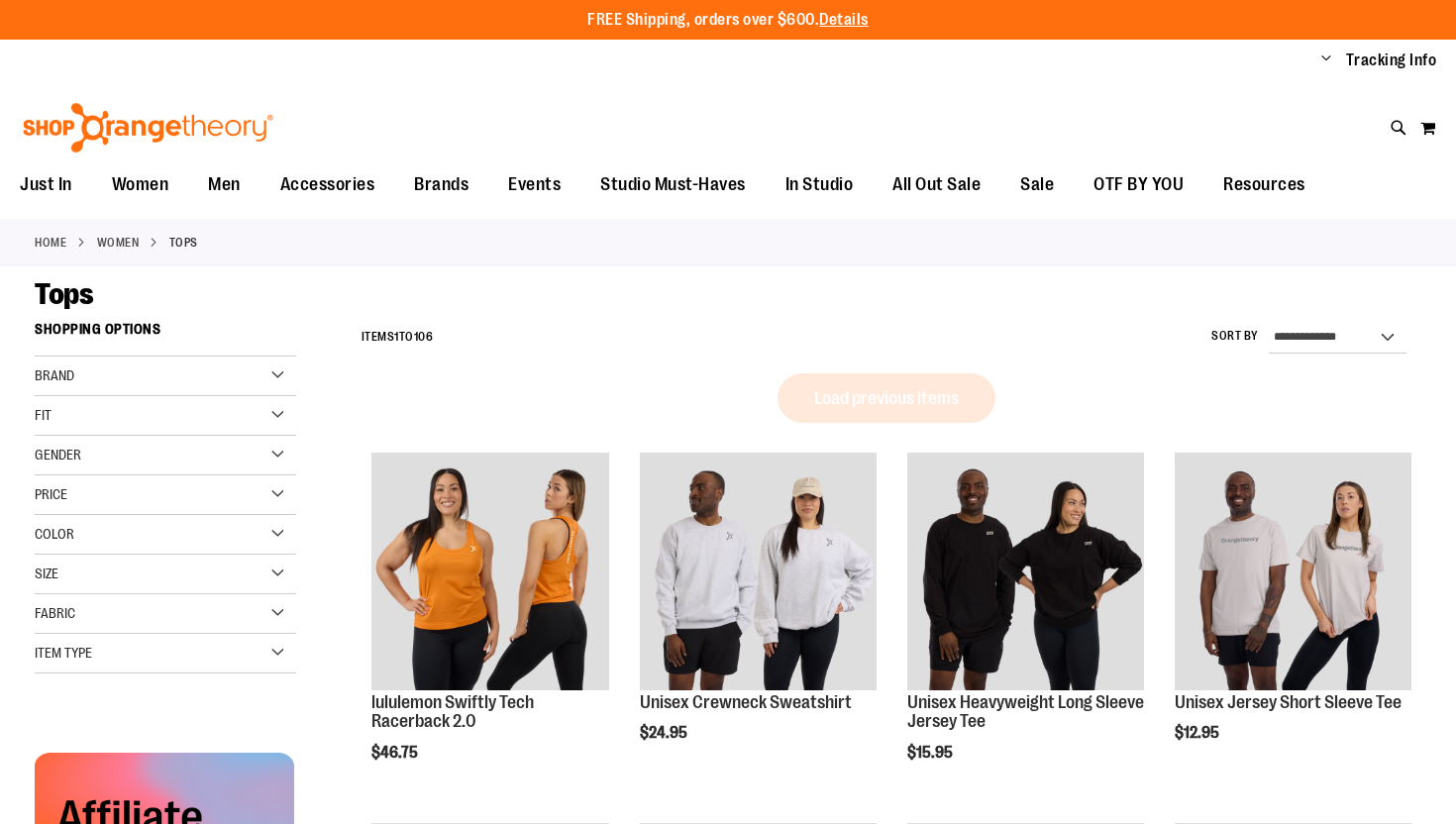 scroll, scrollTop: 0, scrollLeft: 0, axis: both 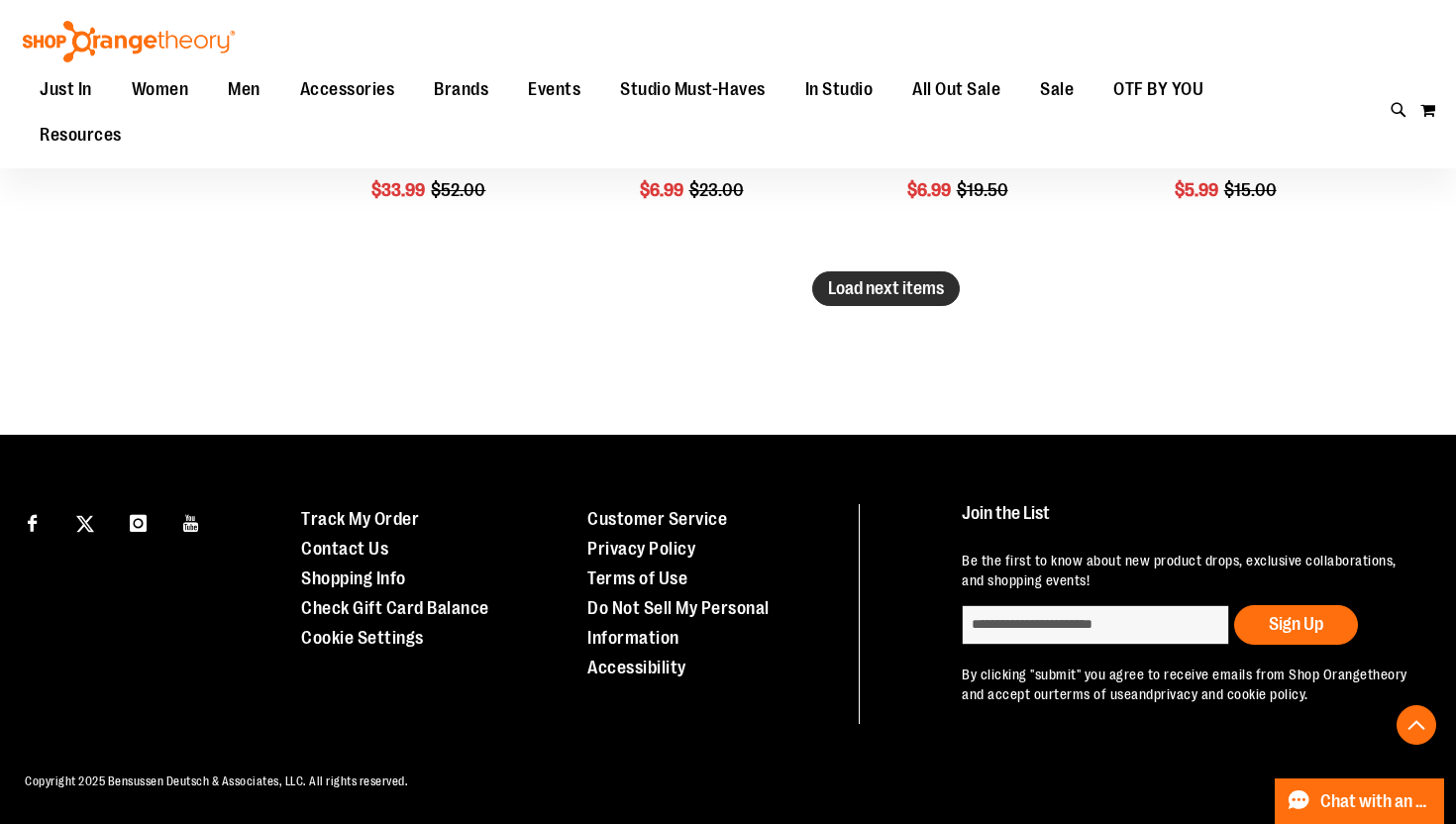 type on "**********" 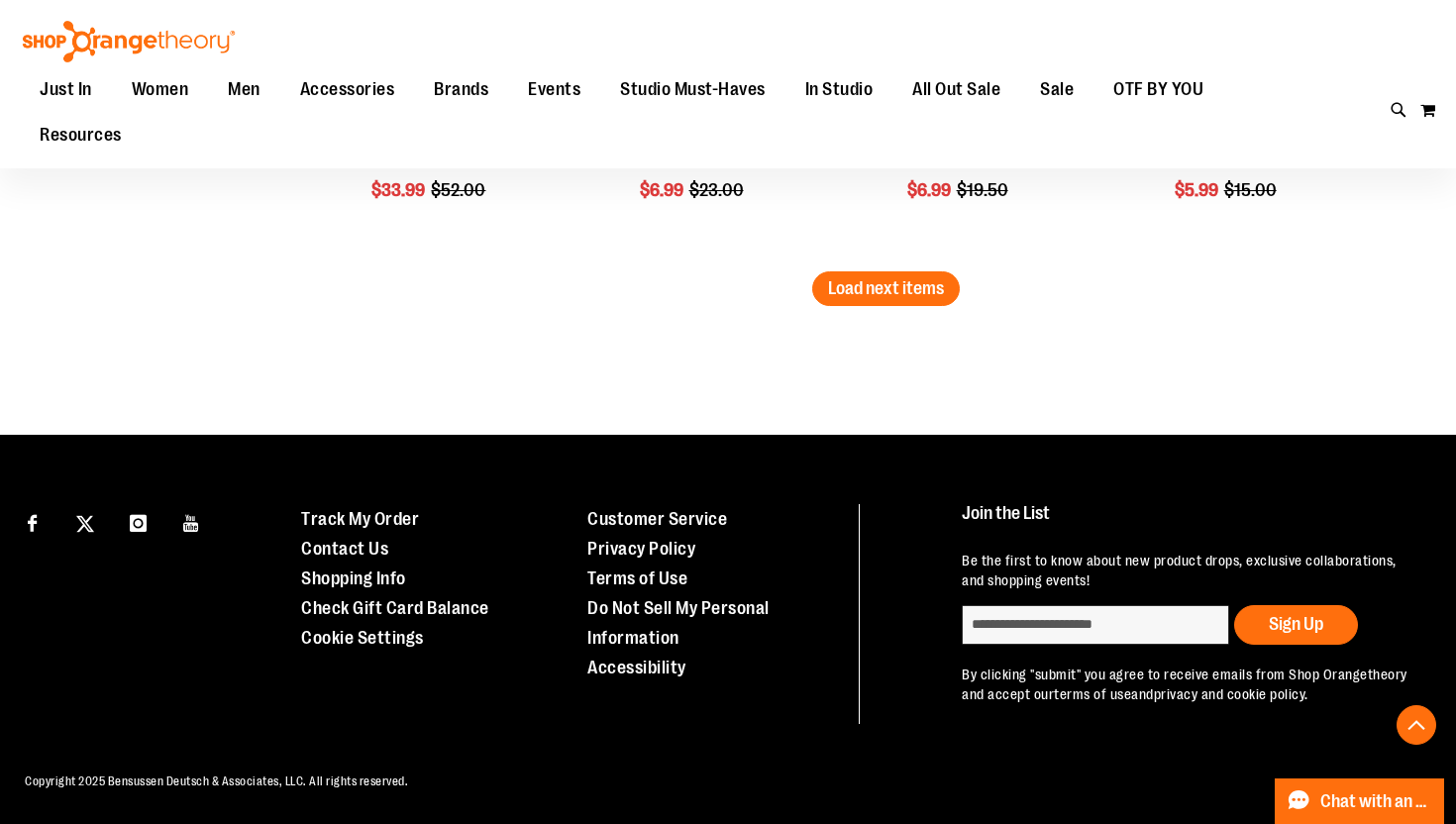 click on "Load next items" at bounding box center [885, 288] 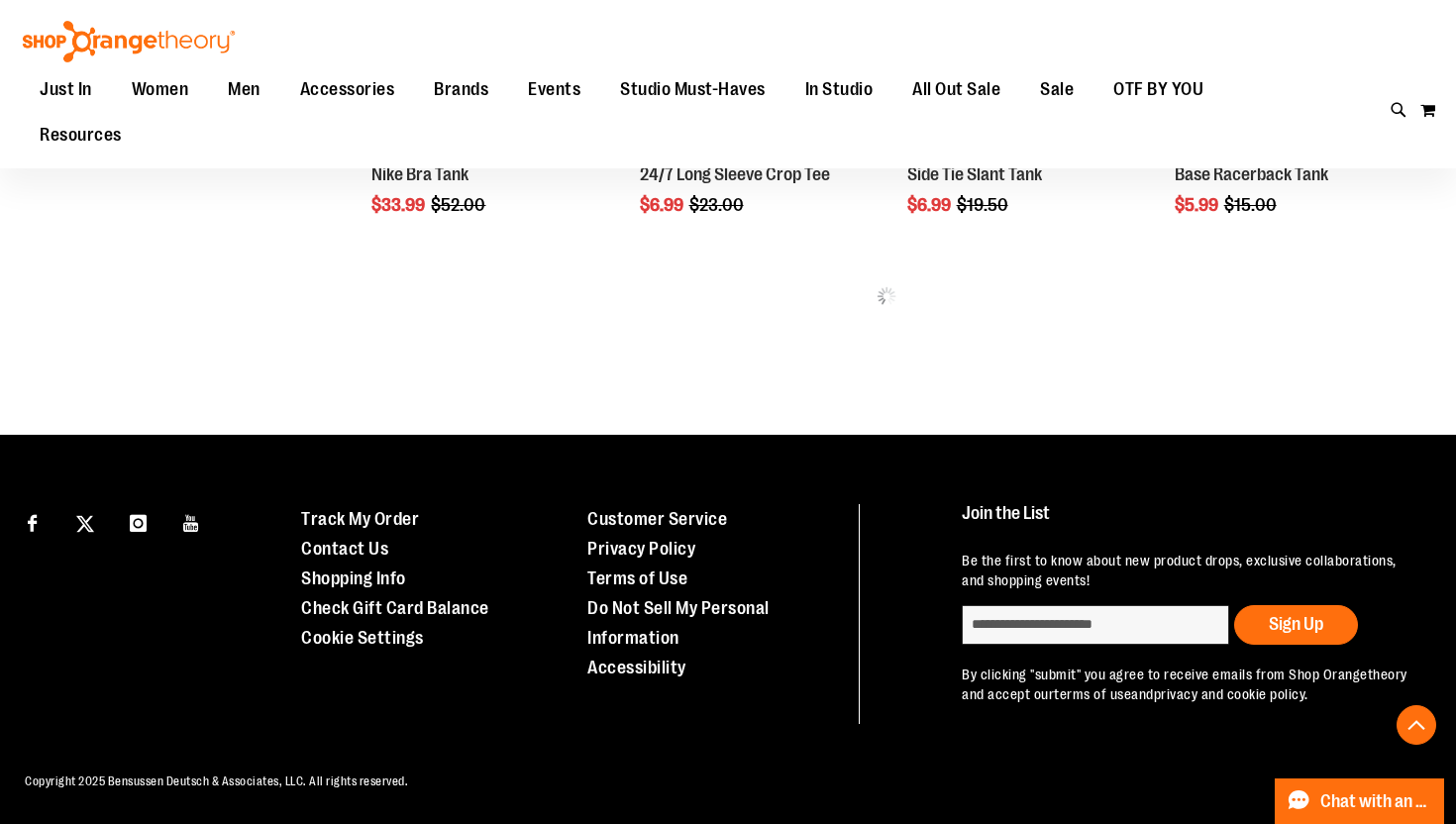scroll, scrollTop: 3285, scrollLeft: 0, axis: vertical 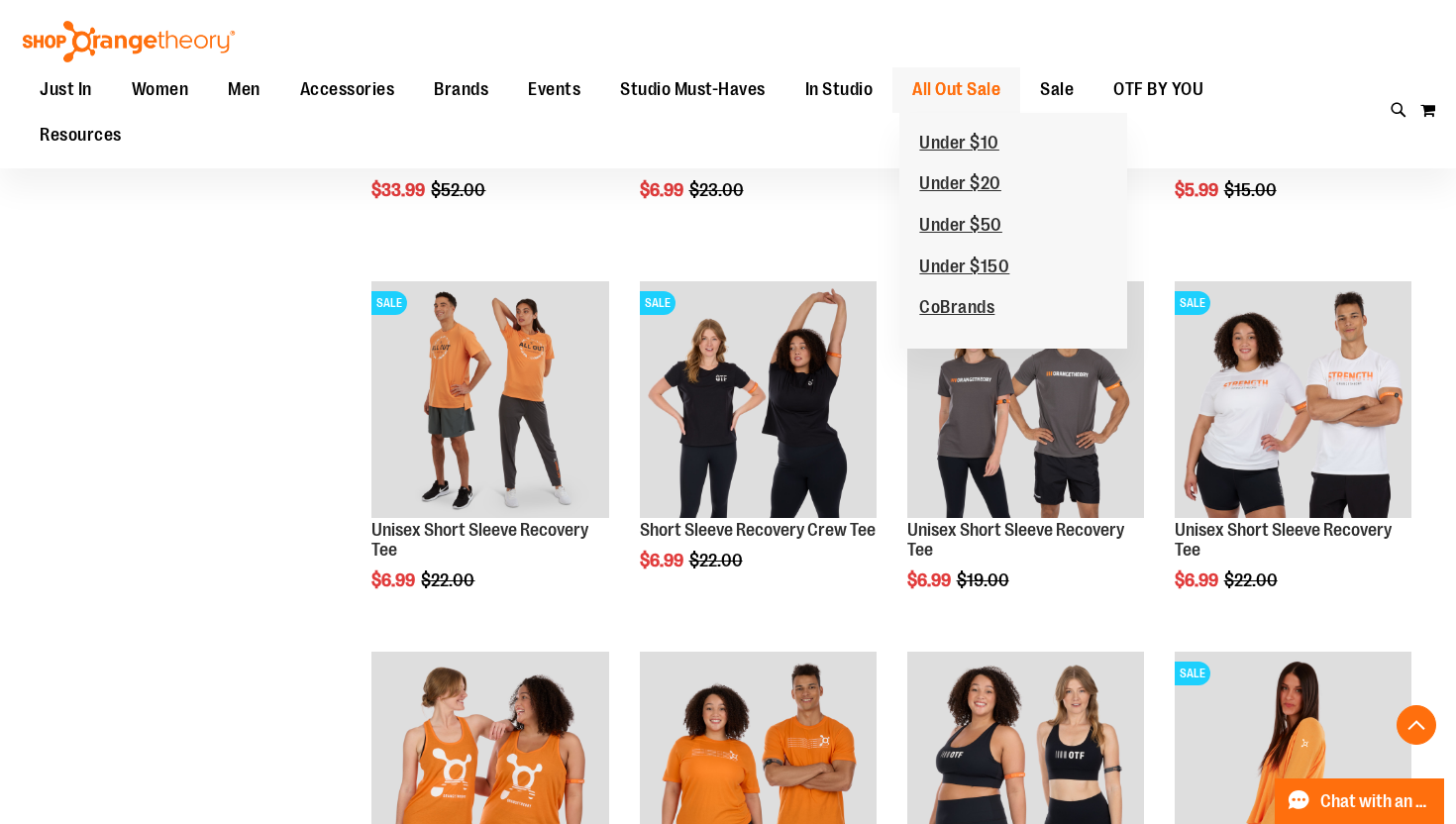 click on "All Out Sale" at bounding box center (956, 89) 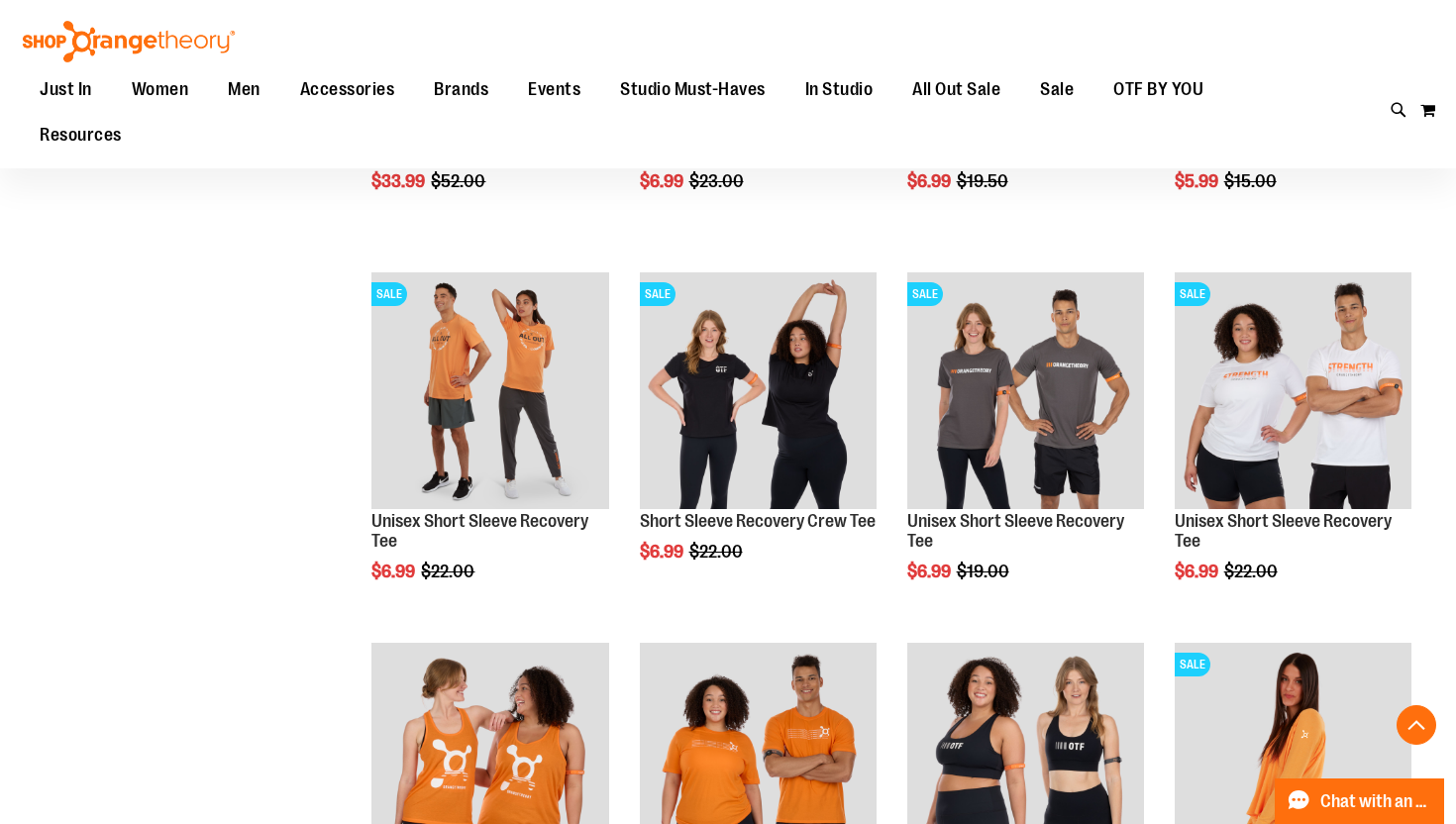 scroll, scrollTop: 3300, scrollLeft: 0, axis: vertical 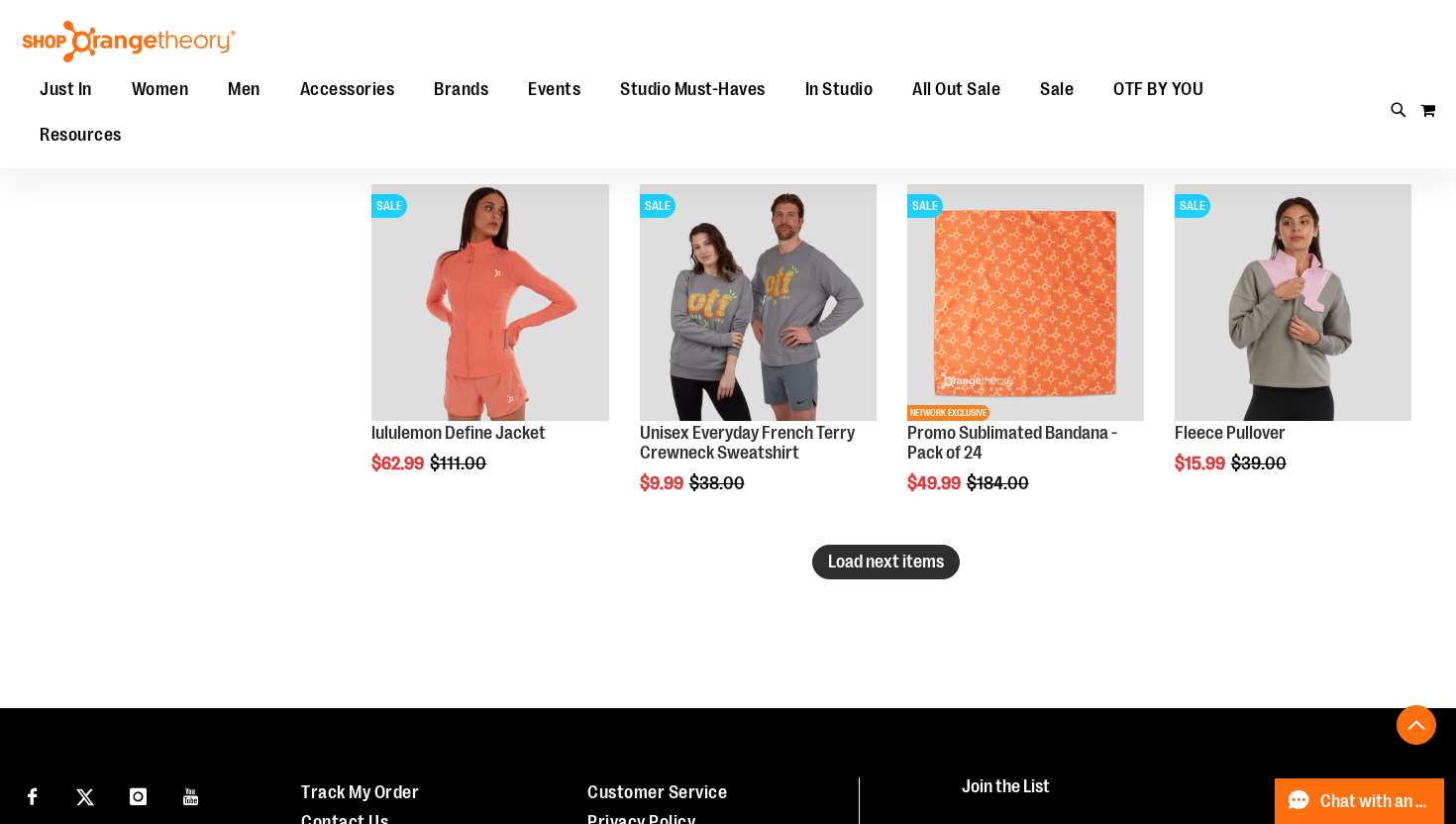 type on "**********" 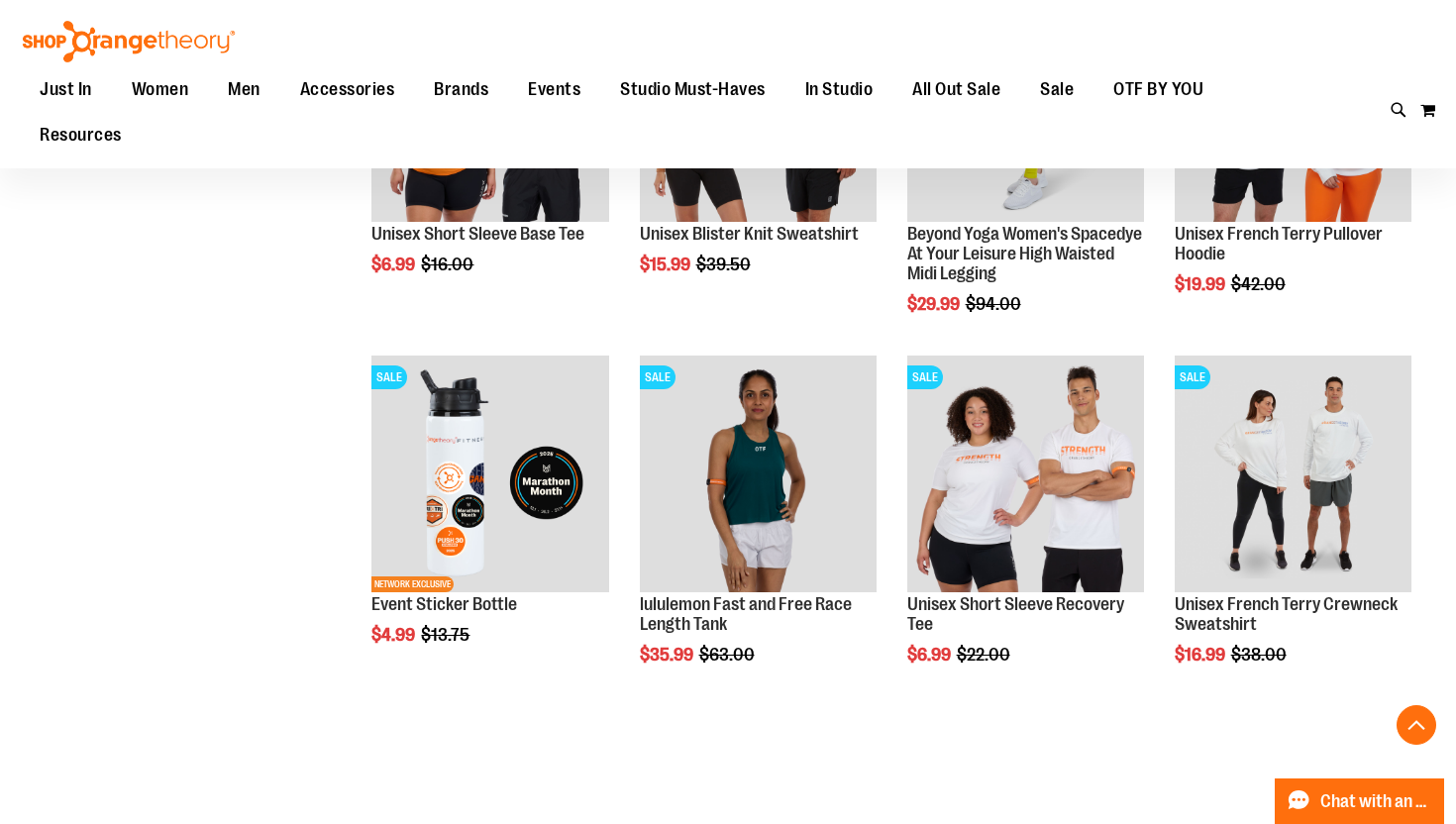scroll, scrollTop: 4114, scrollLeft: 0, axis: vertical 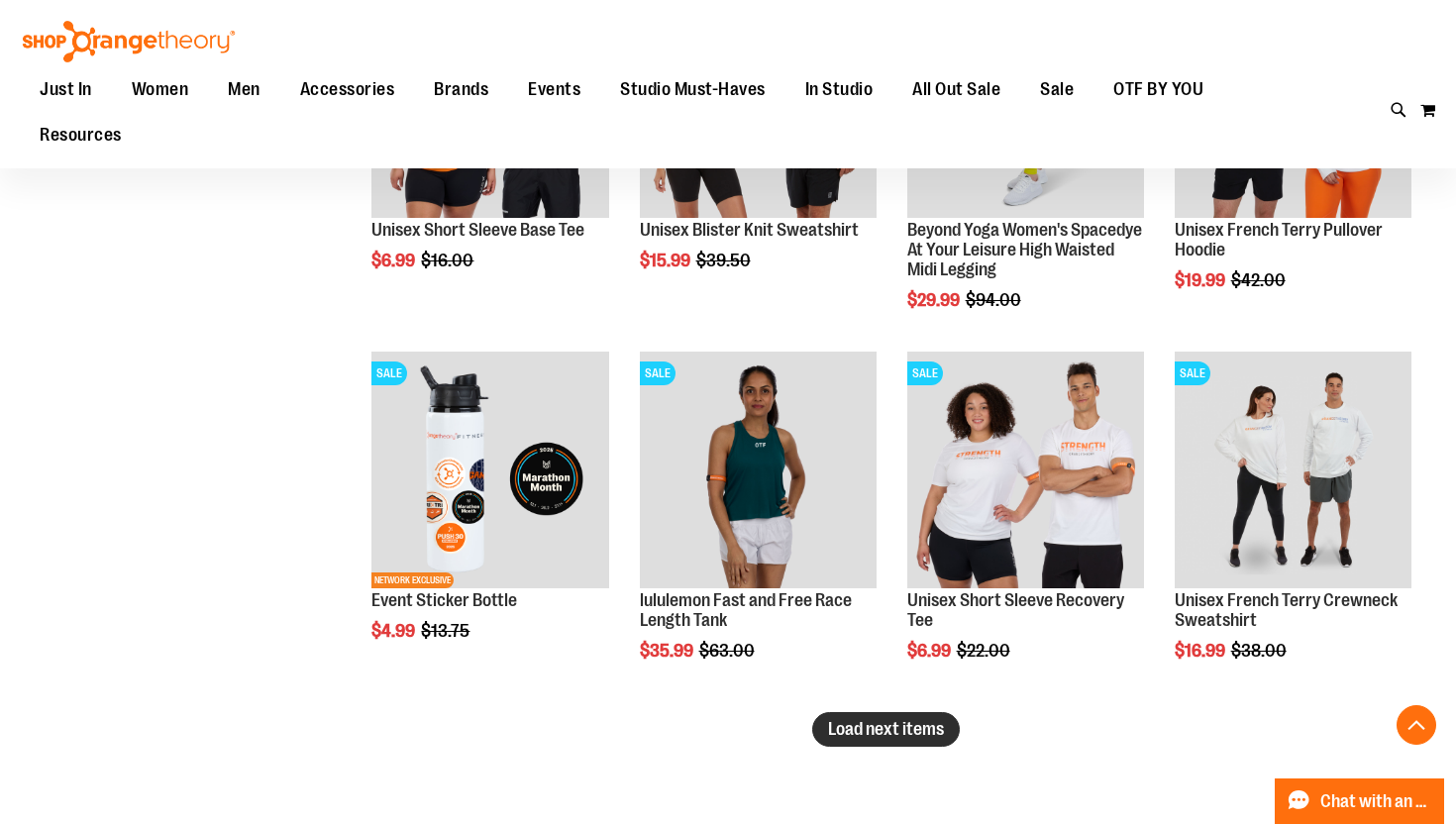 click on "Load next items" at bounding box center (885, 729) 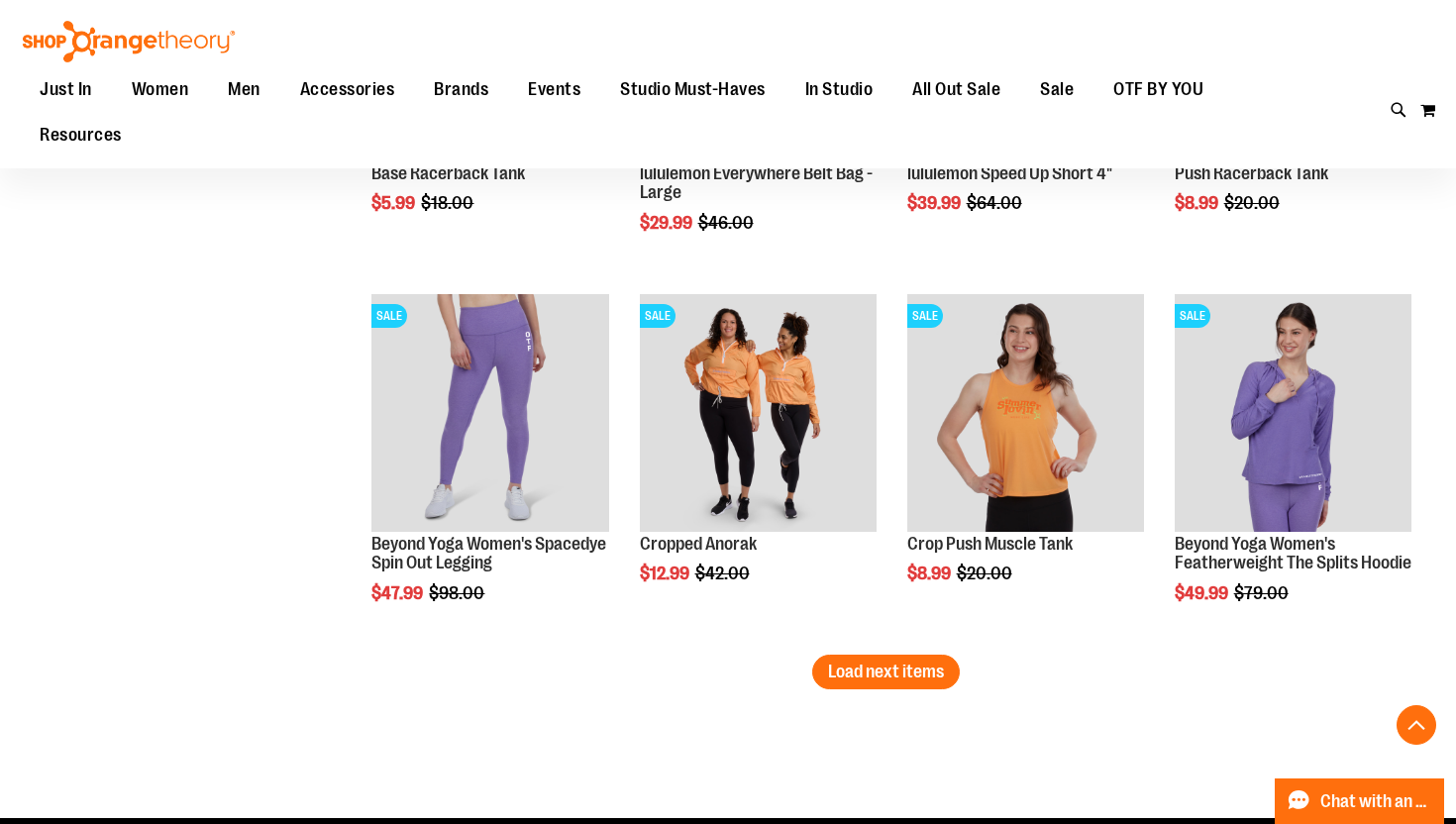 scroll, scrollTop: 5281, scrollLeft: 0, axis: vertical 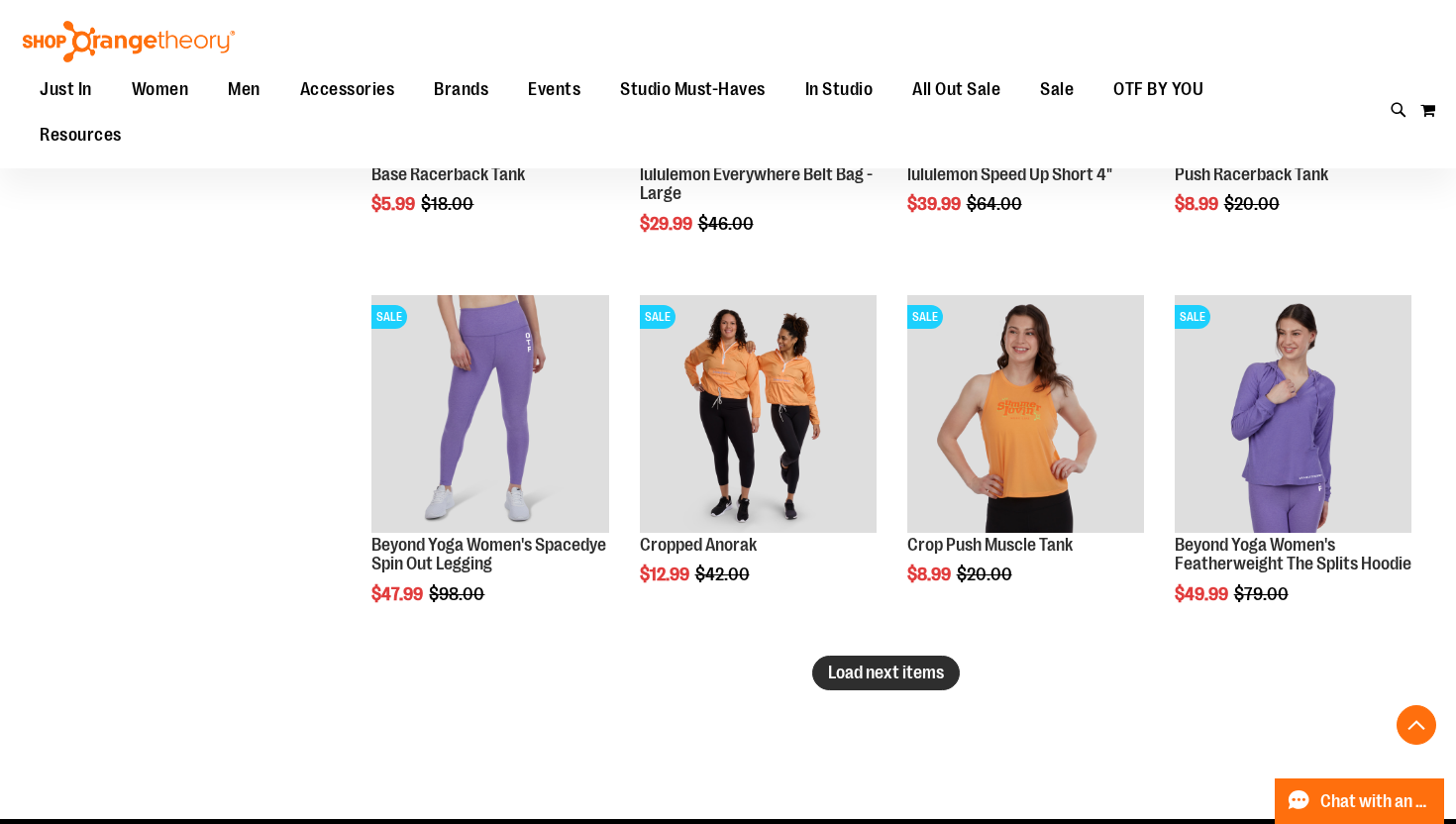 click on "Load next items" at bounding box center [885, 672] 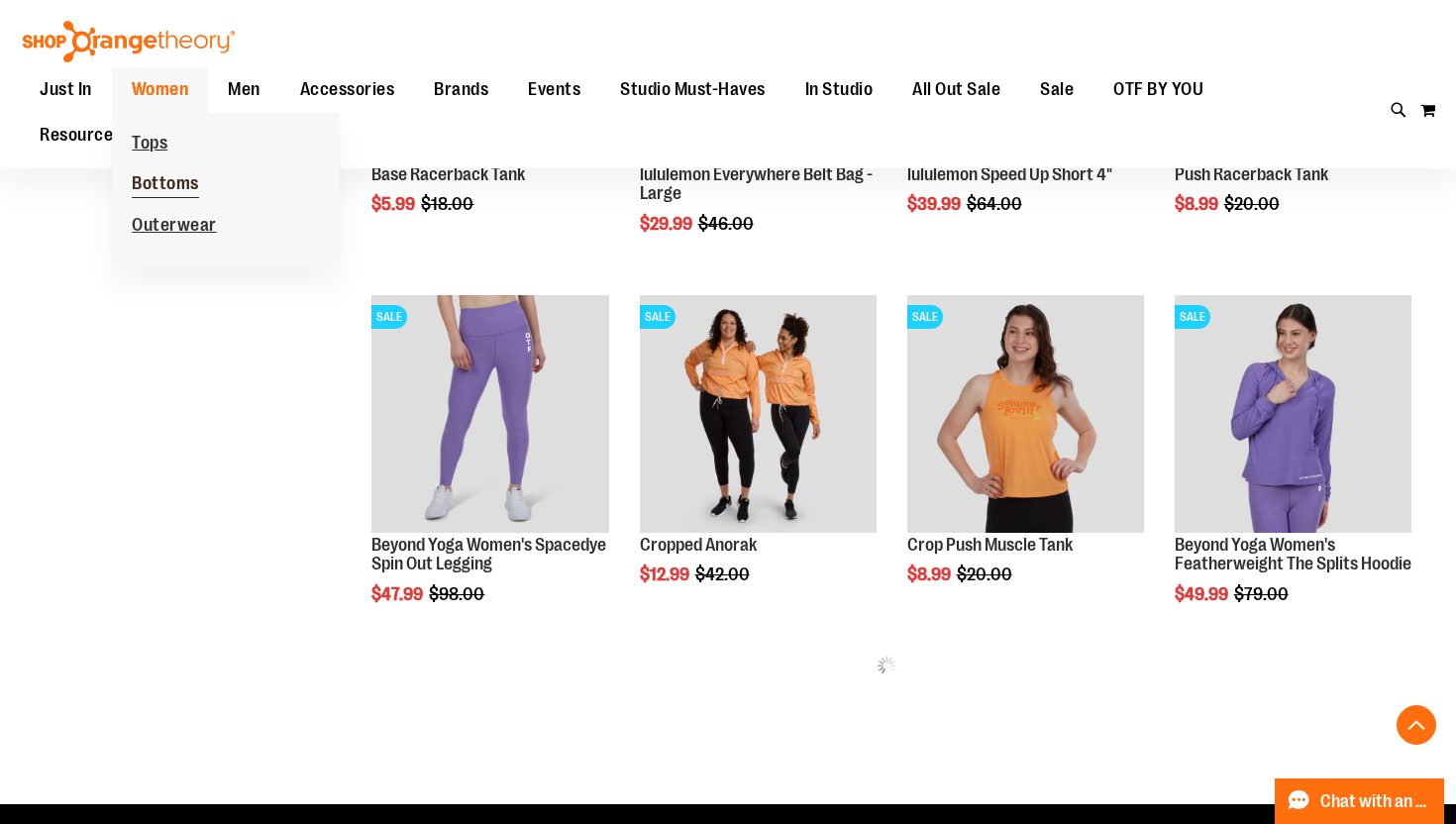 click on "Bottoms" at bounding box center (165, 185) 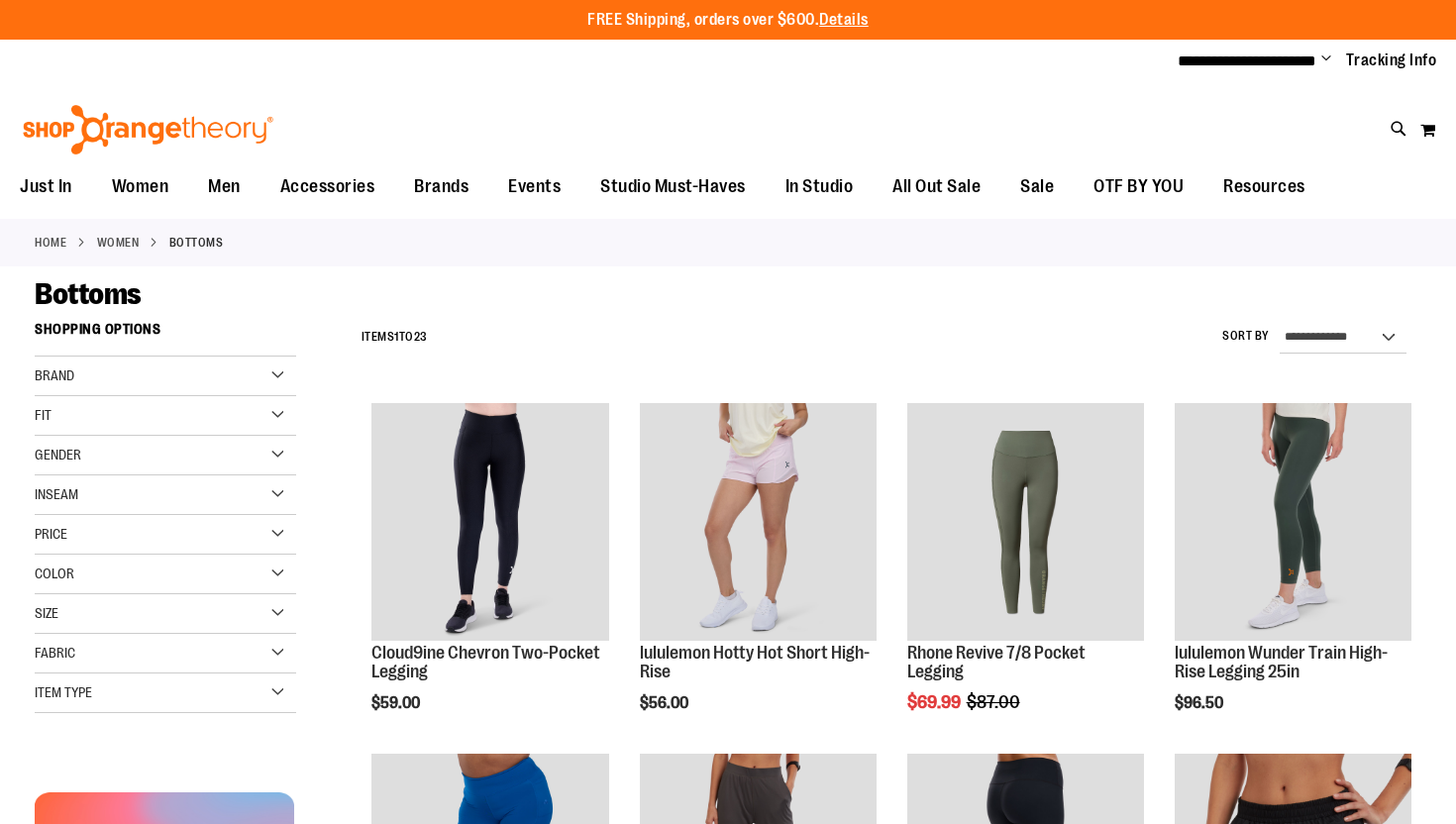 scroll, scrollTop: 0, scrollLeft: 0, axis: both 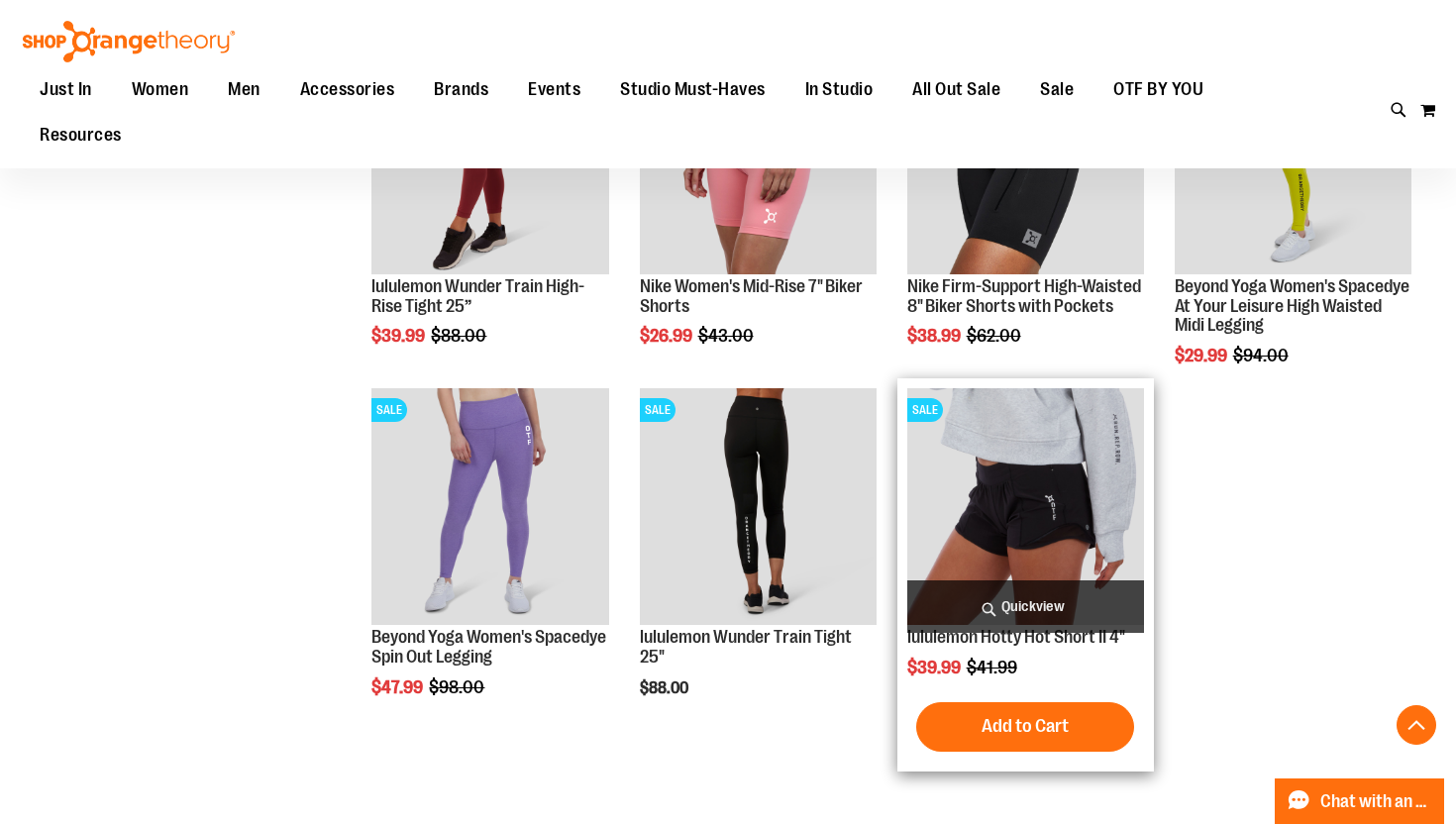 type on "**********" 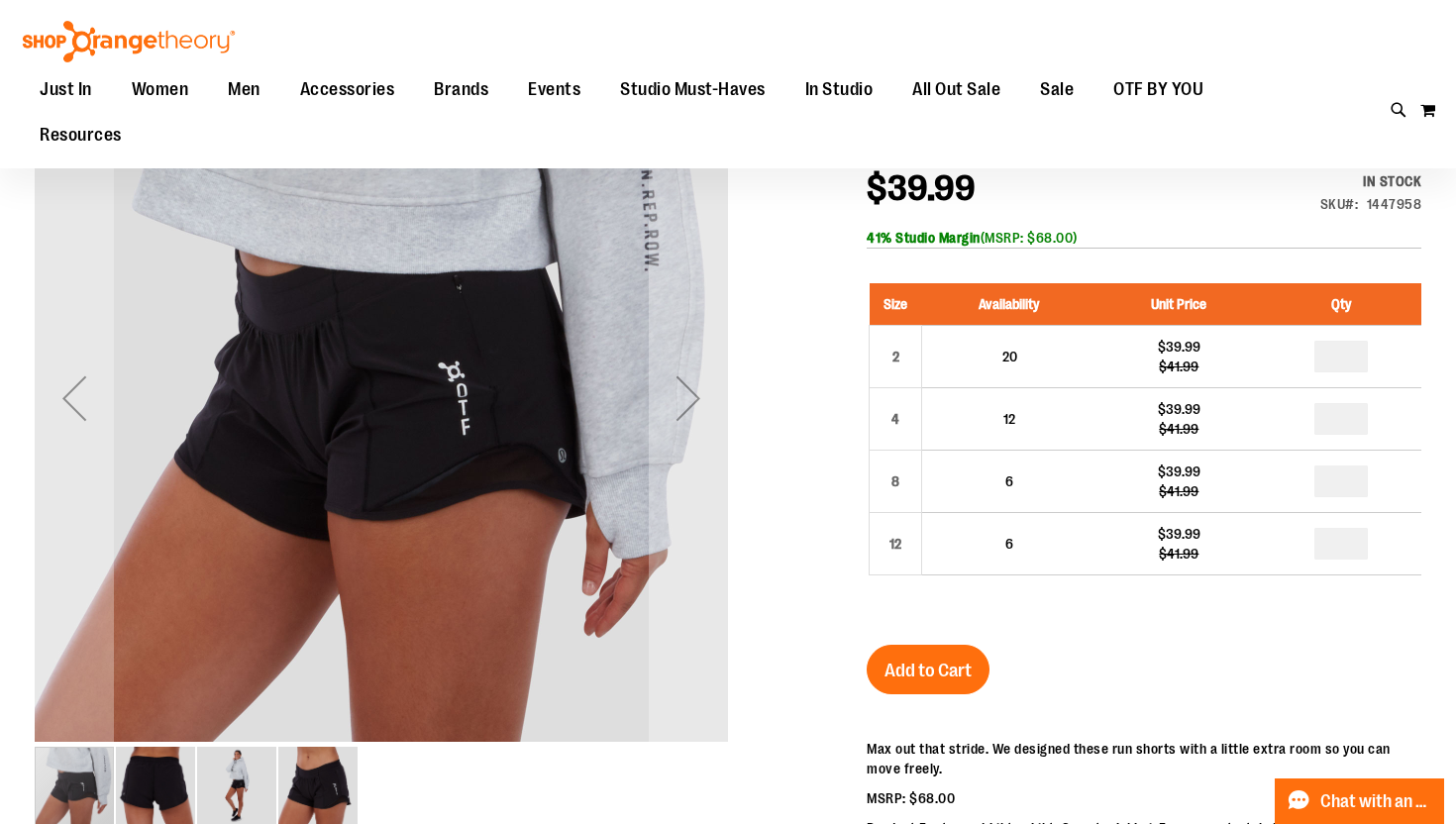 scroll, scrollTop: 226, scrollLeft: 0, axis: vertical 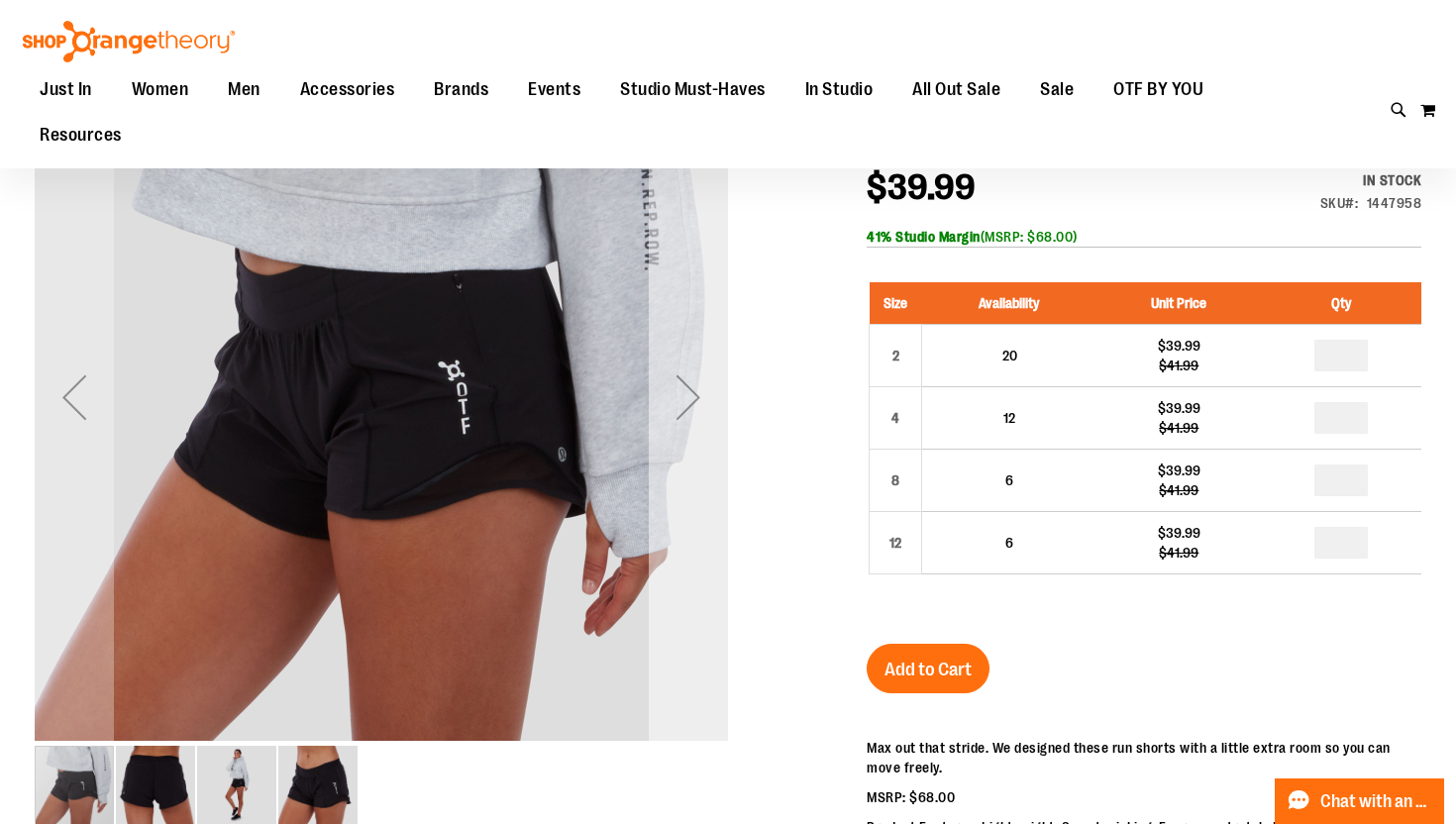 type on "**********" 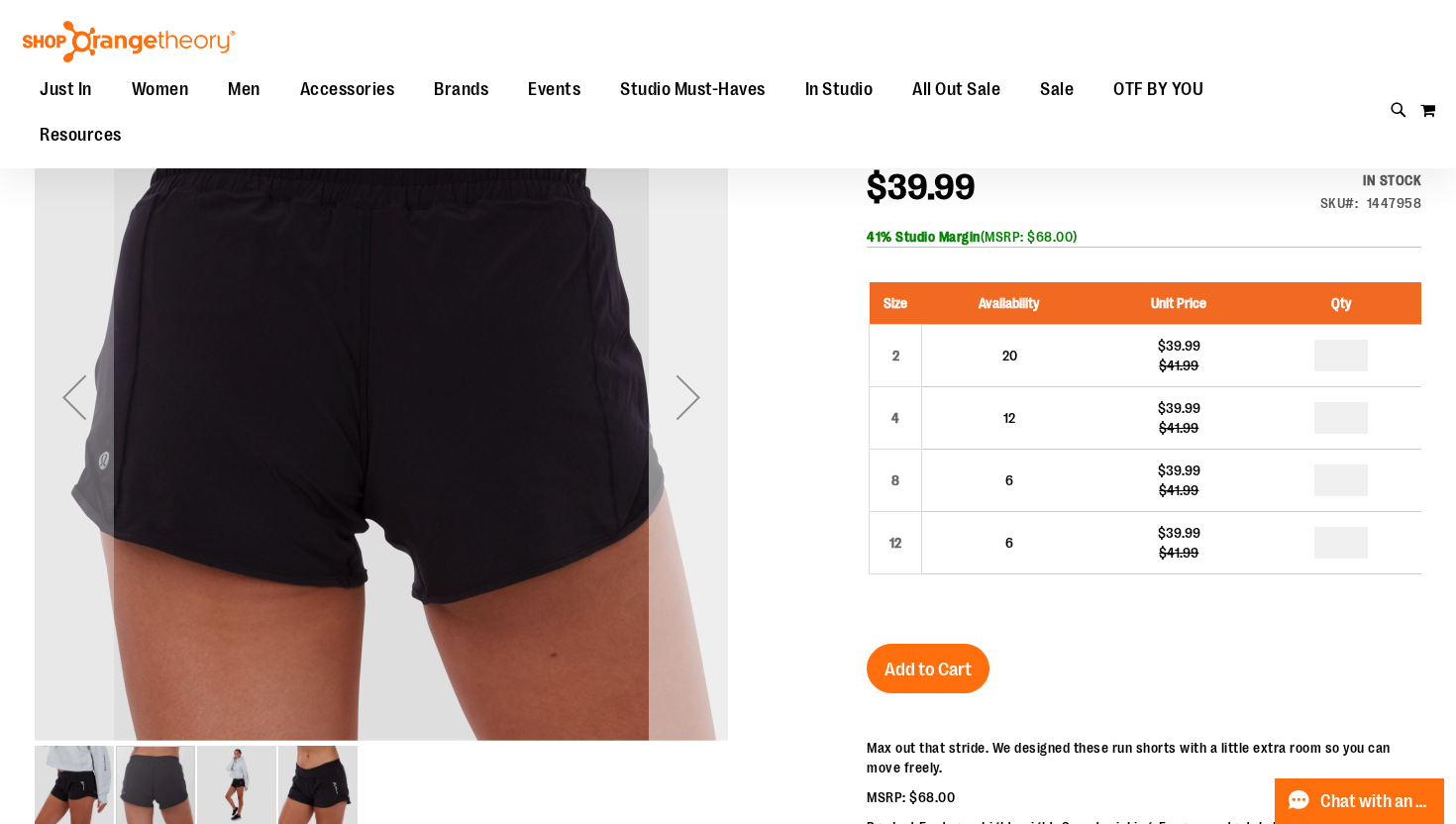 click at bounding box center [688, 397] 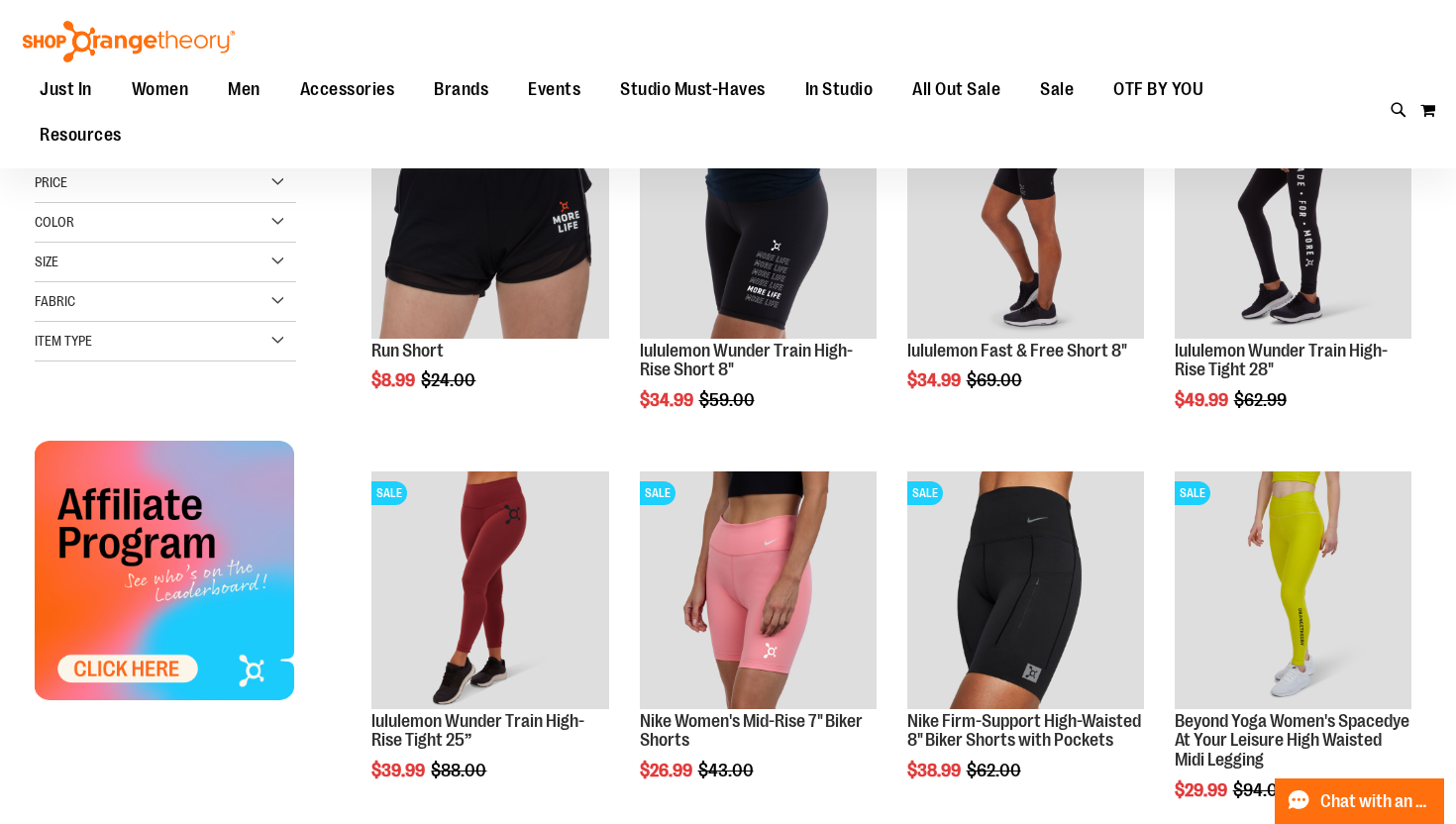 scroll, scrollTop: 0, scrollLeft: 0, axis: both 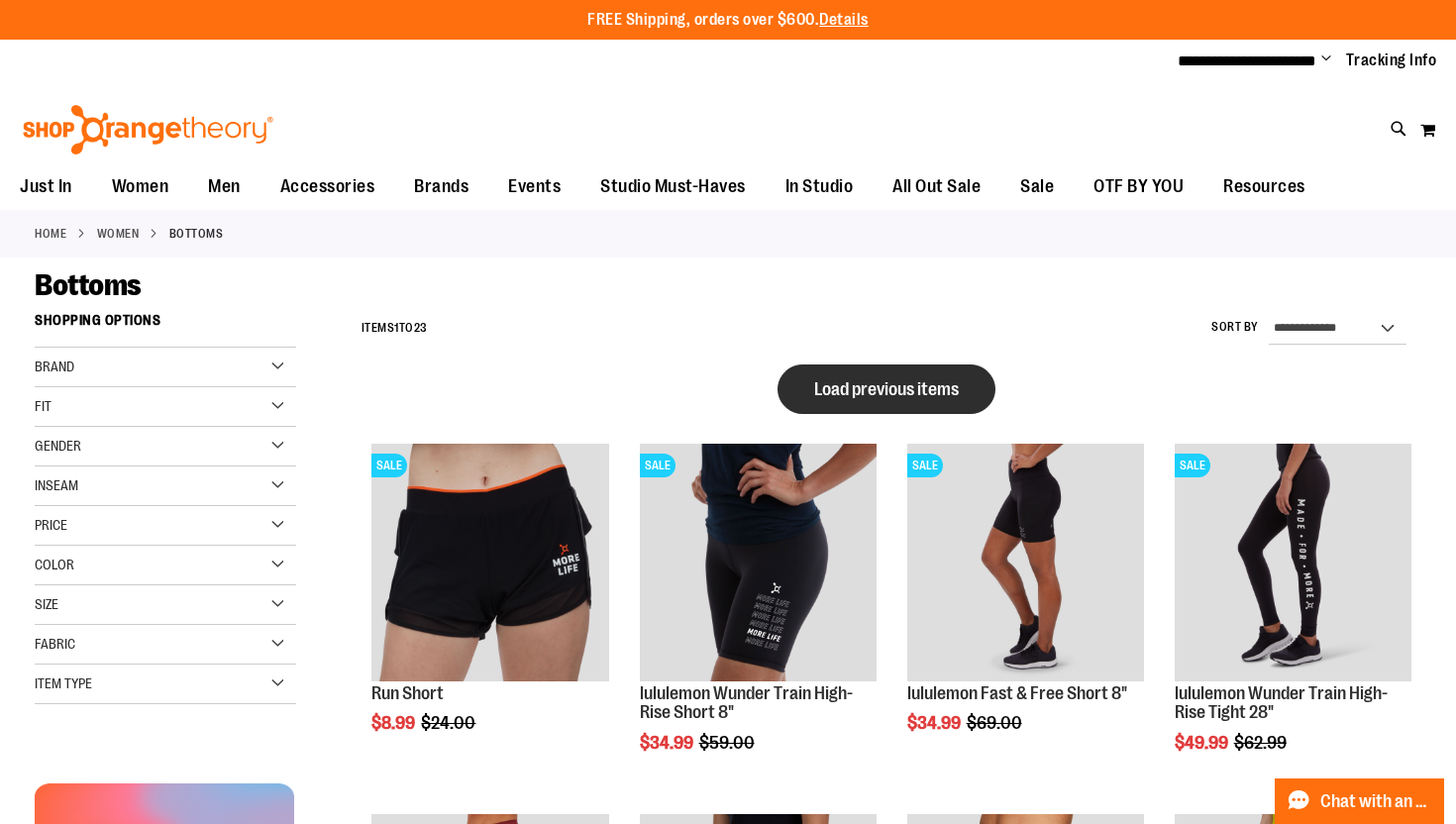 type on "**********" 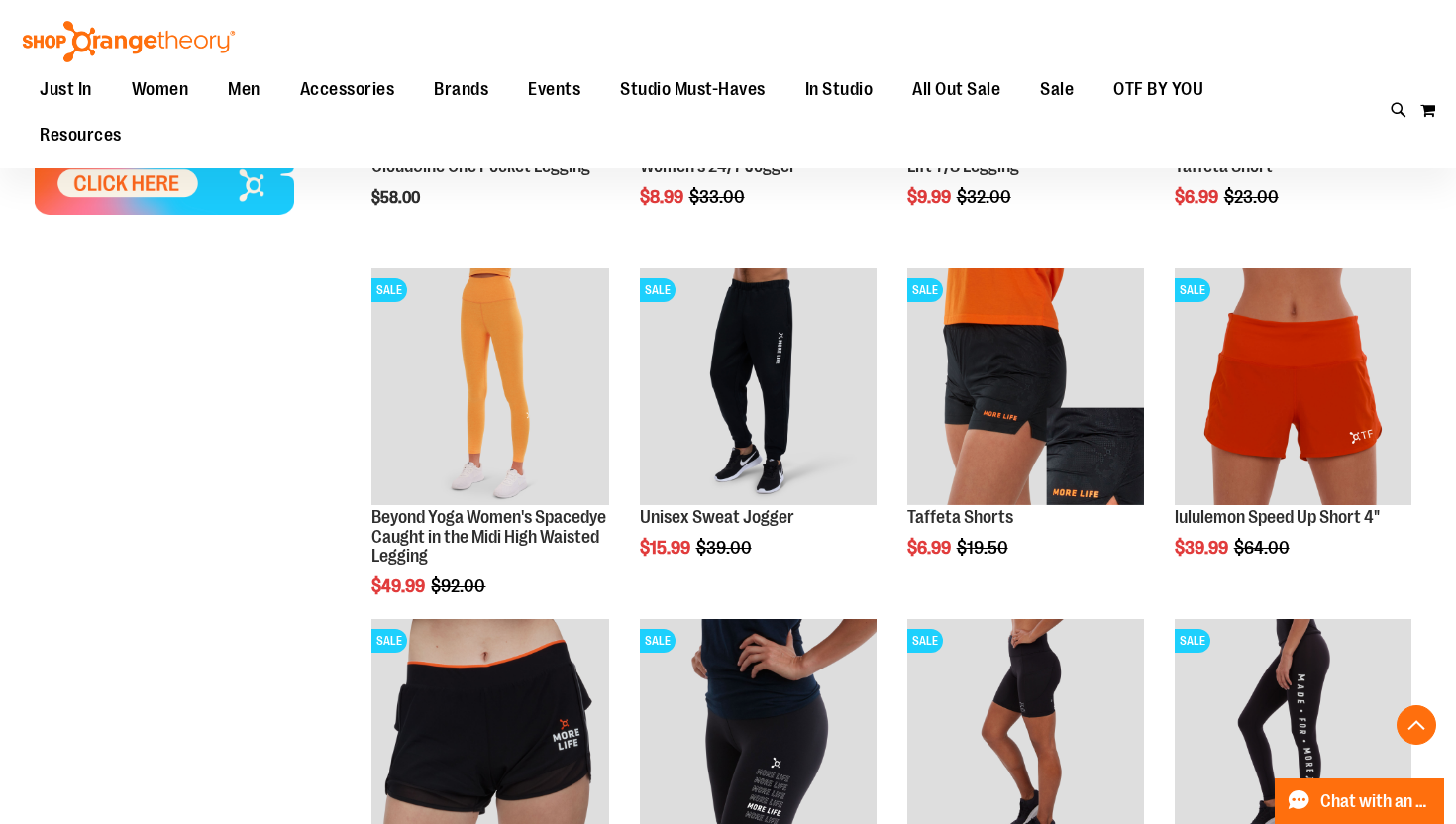 scroll, scrollTop: 619, scrollLeft: 0, axis: vertical 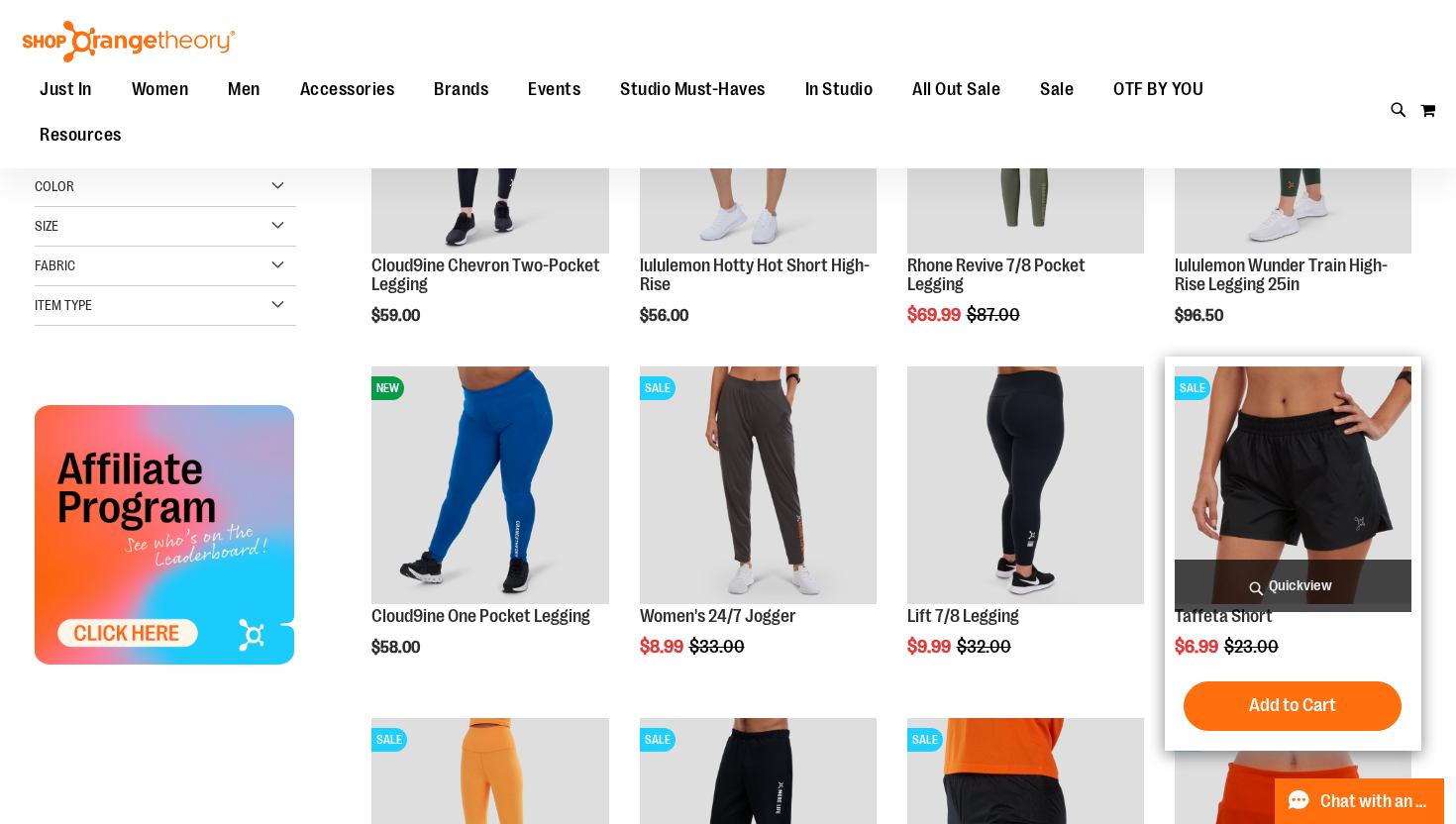 click at bounding box center [1293, 484] 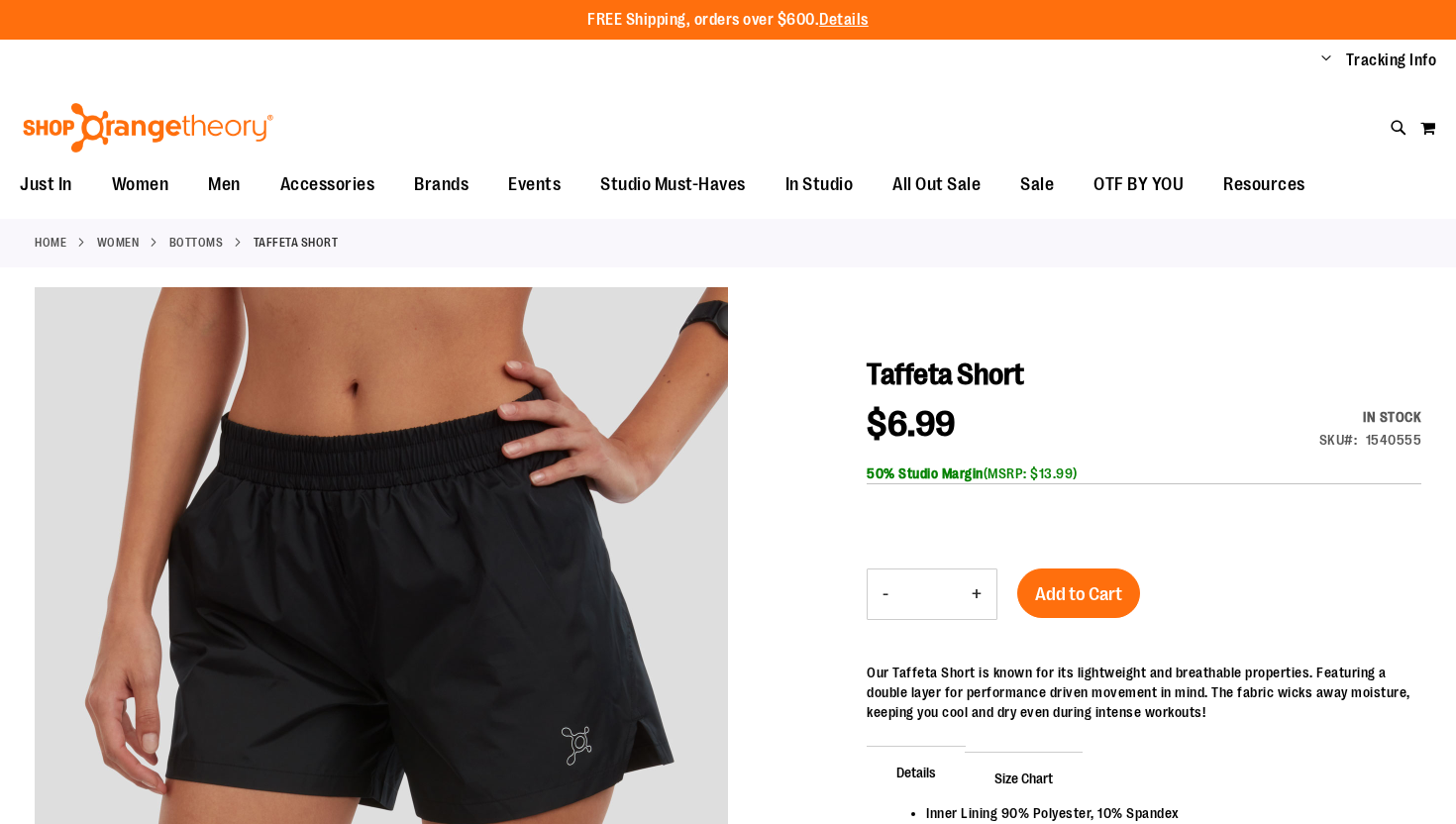 scroll, scrollTop: 0, scrollLeft: 0, axis: both 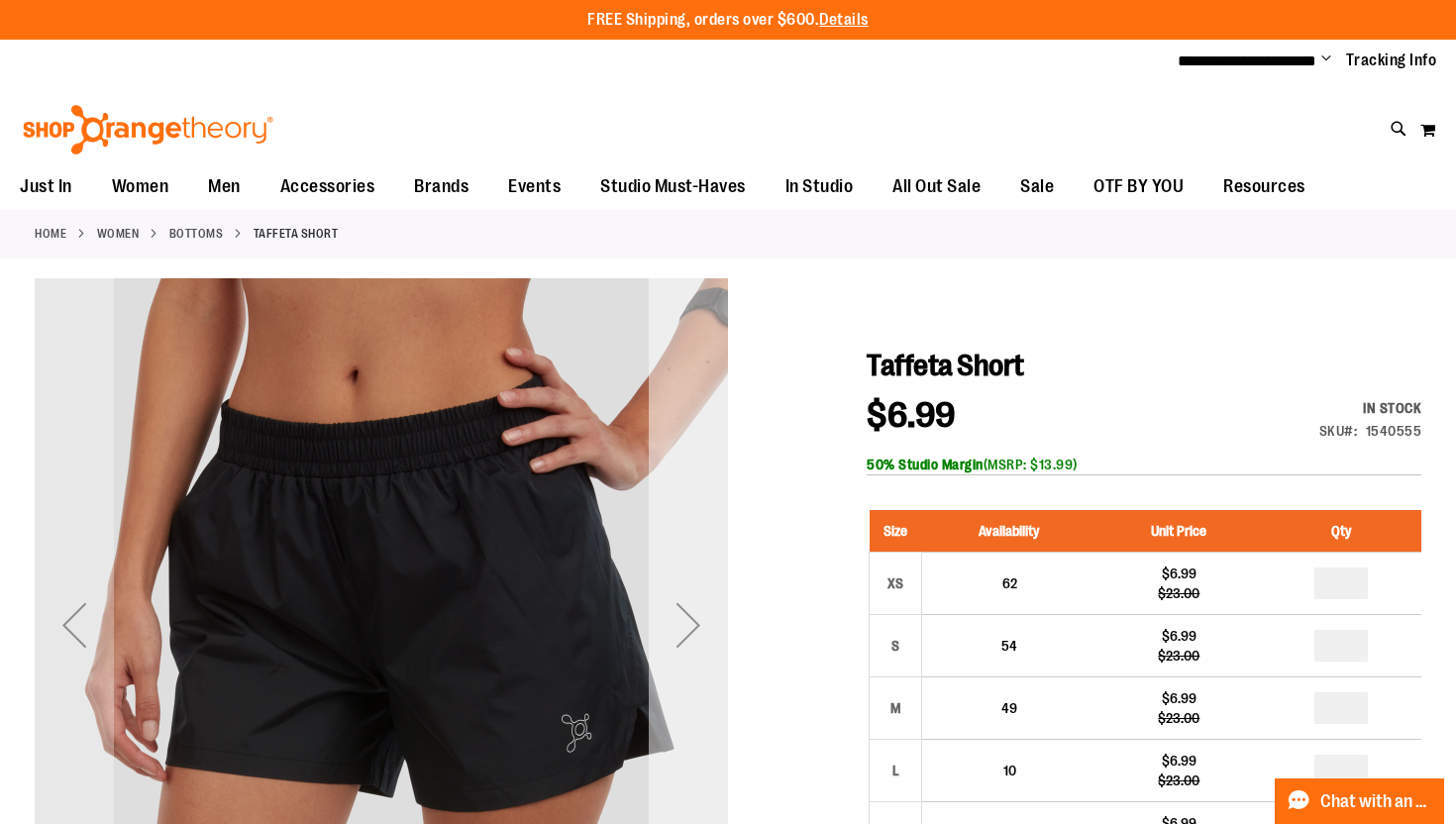 type on "**********" 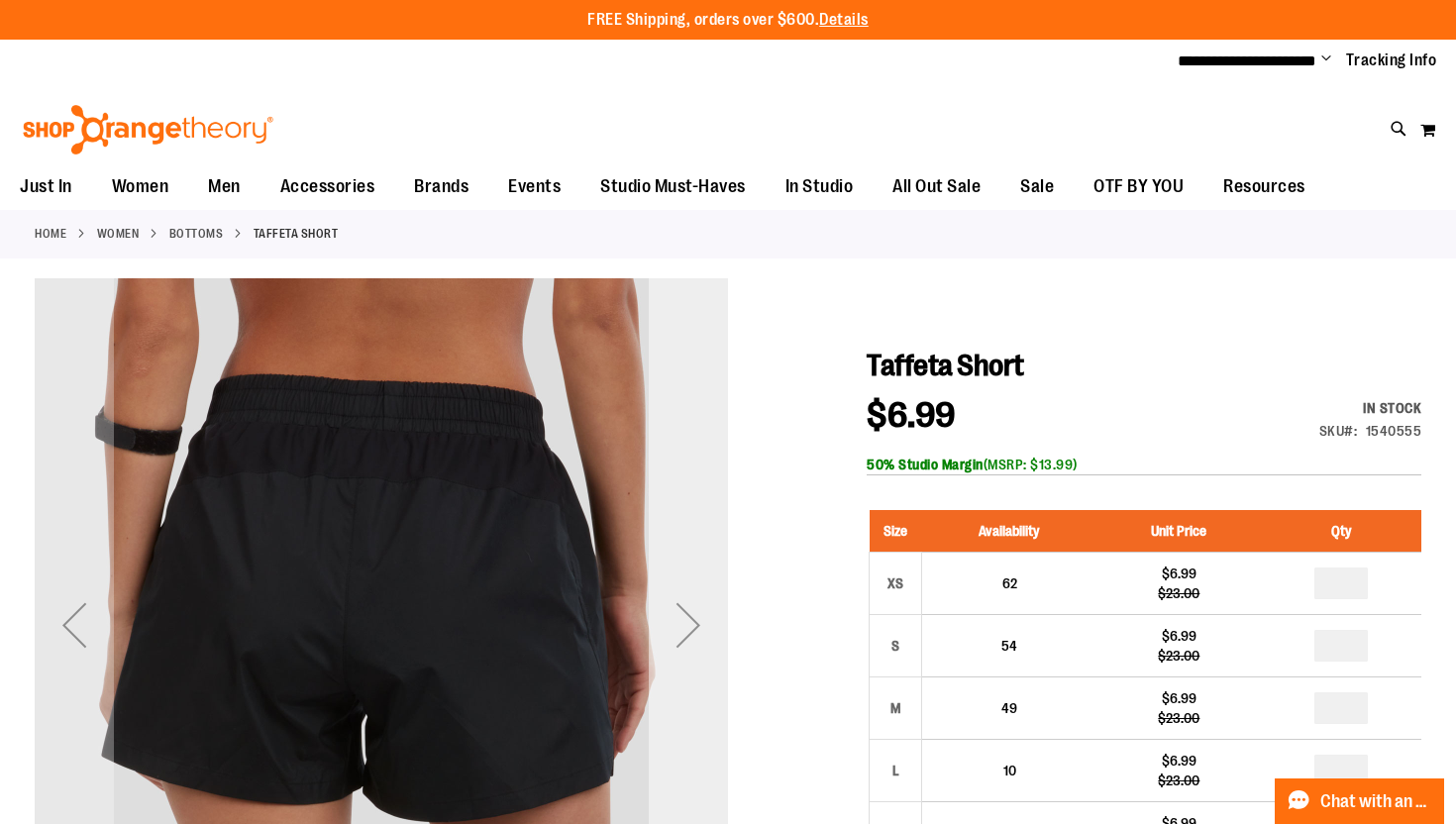 click at bounding box center [688, 625] 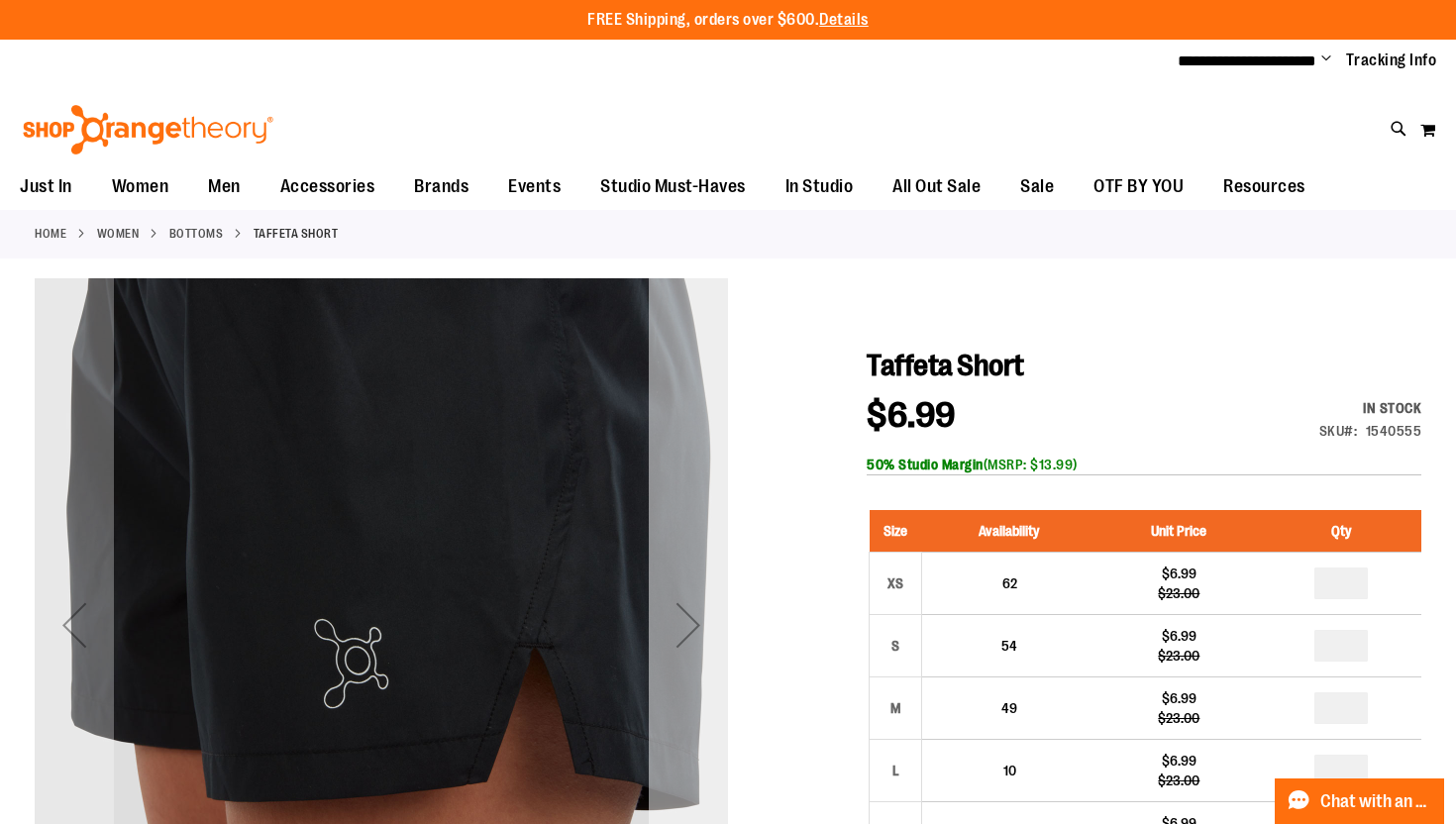 click at bounding box center [688, 625] 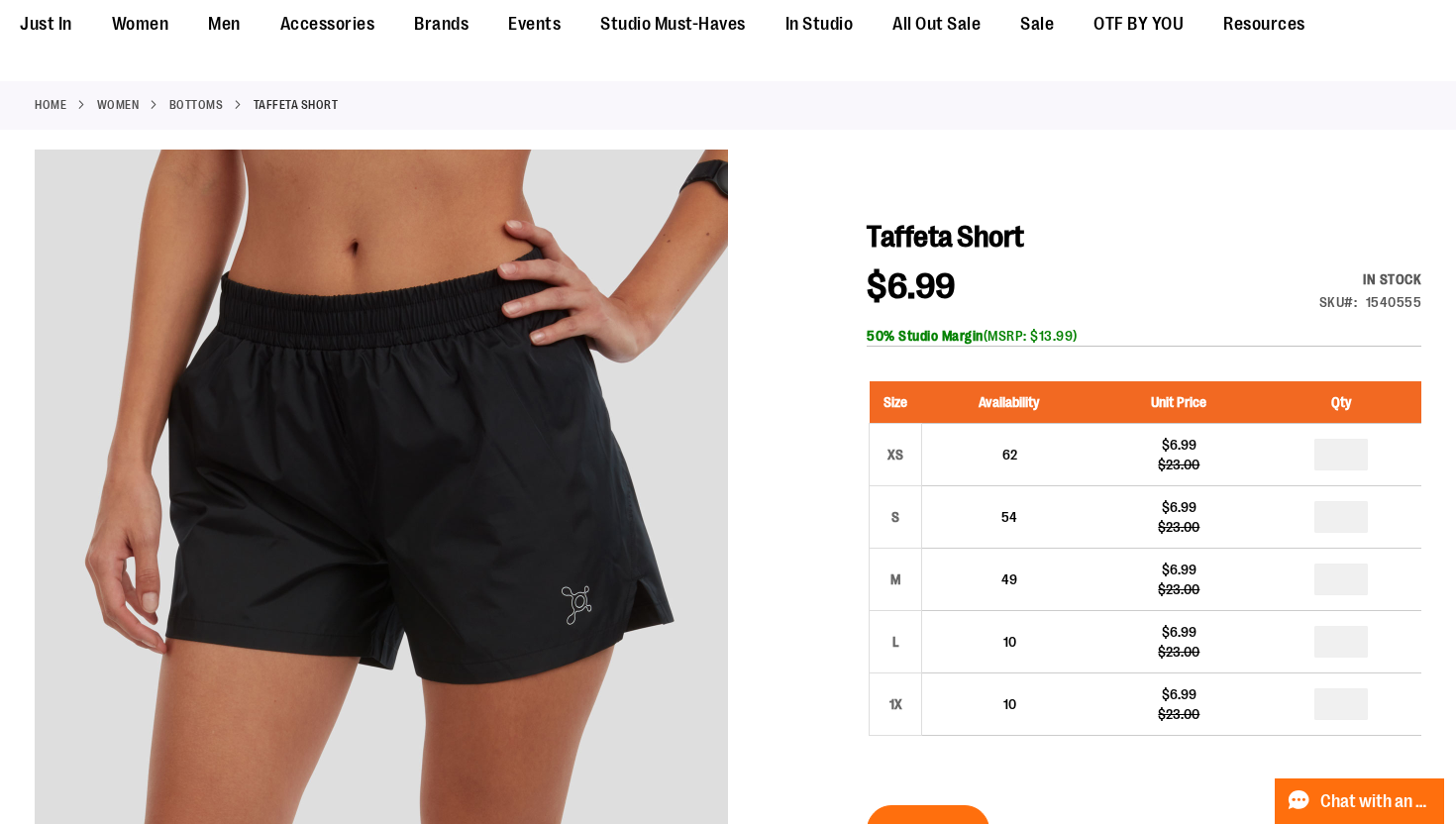 scroll, scrollTop: 0, scrollLeft: 0, axis: both 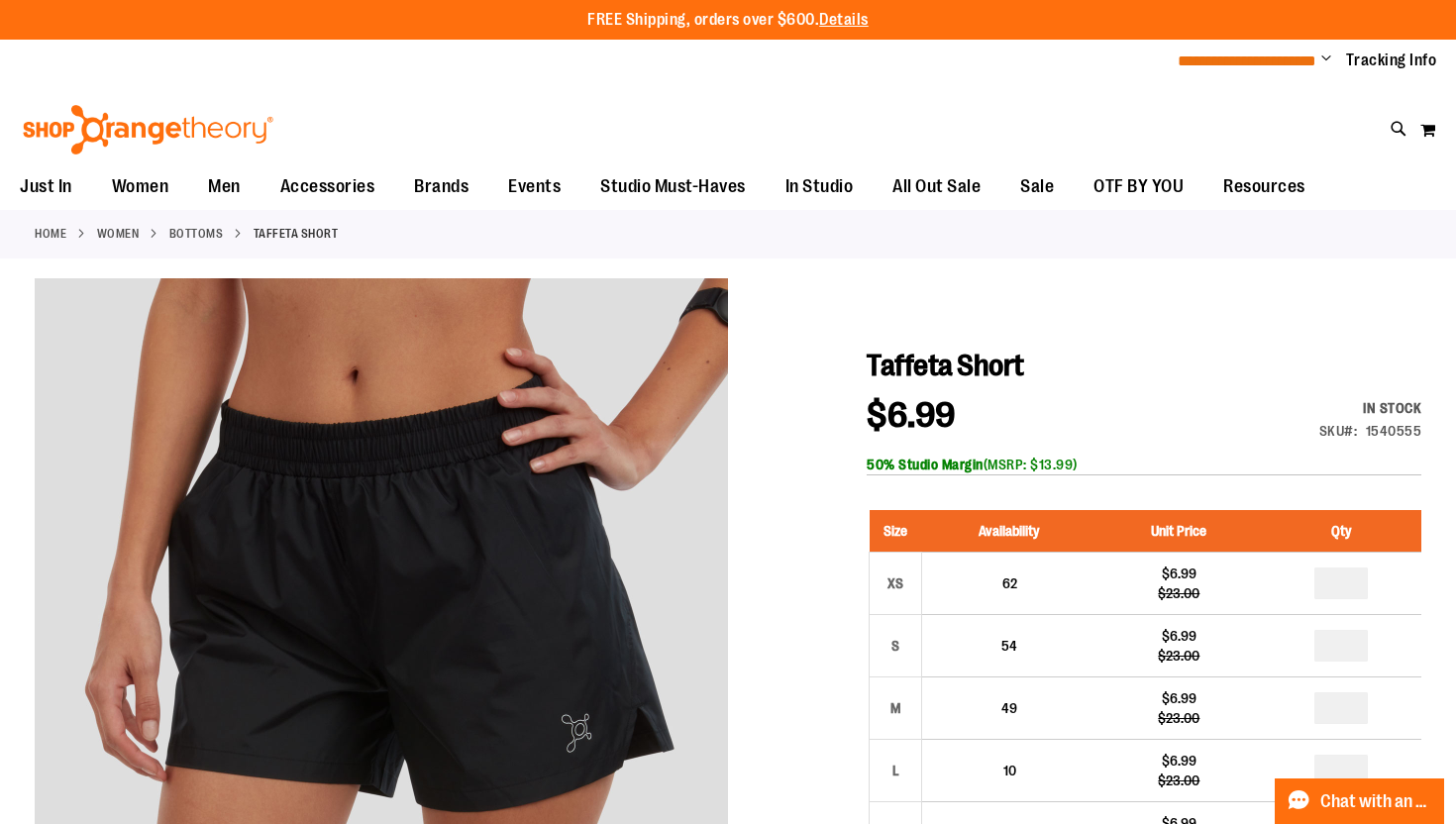 click on "**********" at bounding box center [1247, 60] 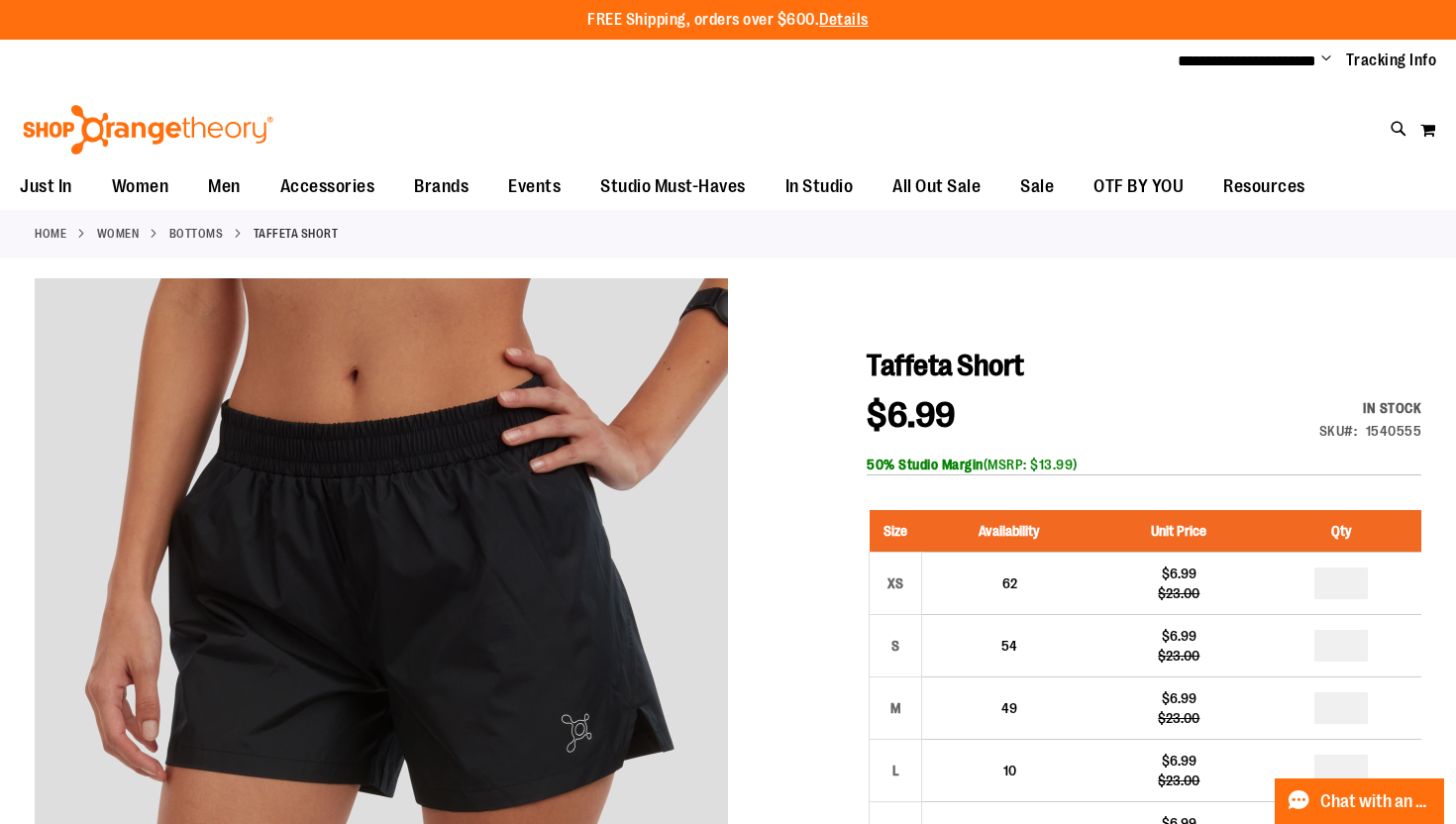 click on "Change" at bounding box center [1326, 59] 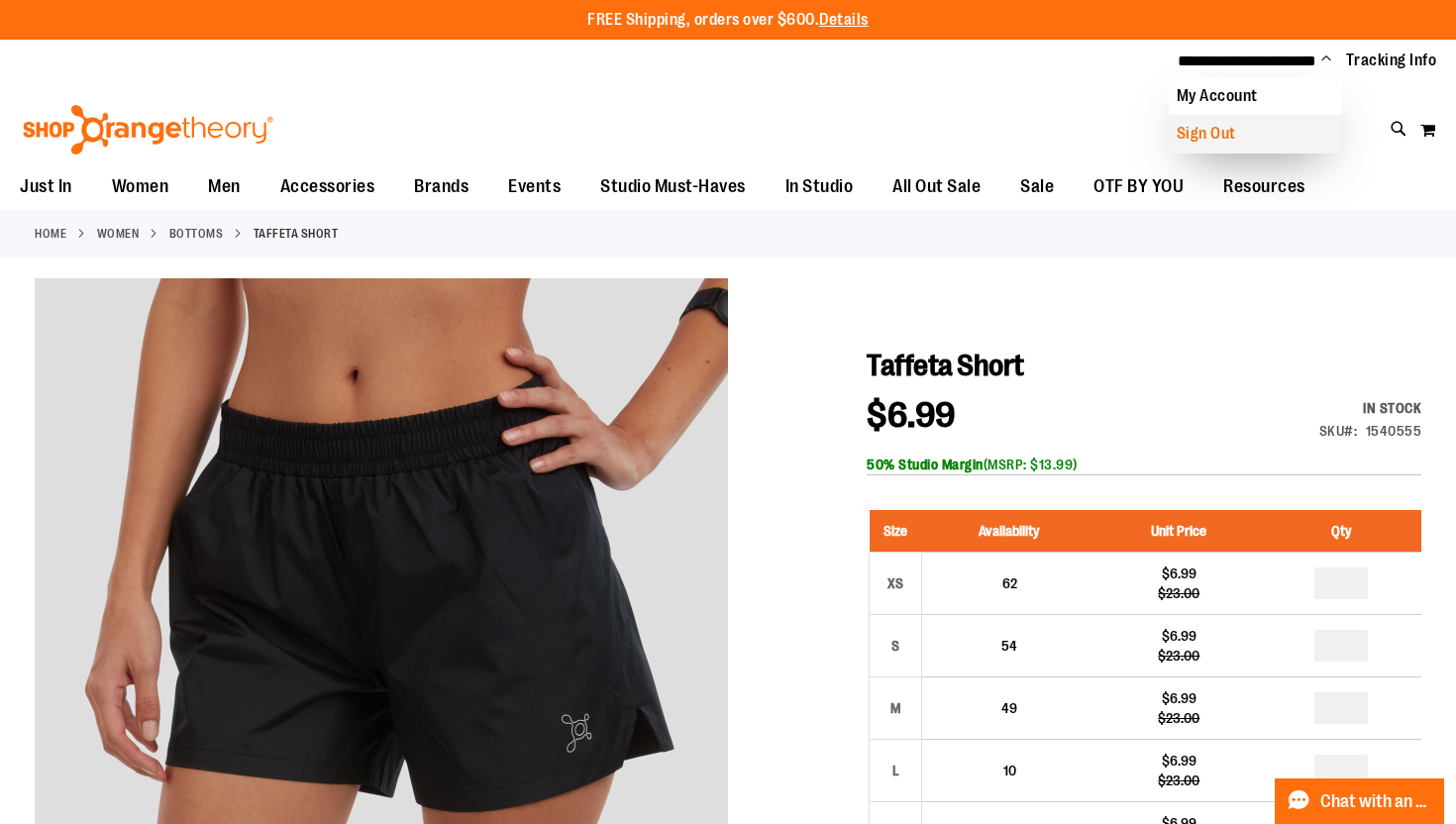 click on "Sign Out" at bounding box center [1255, 134] 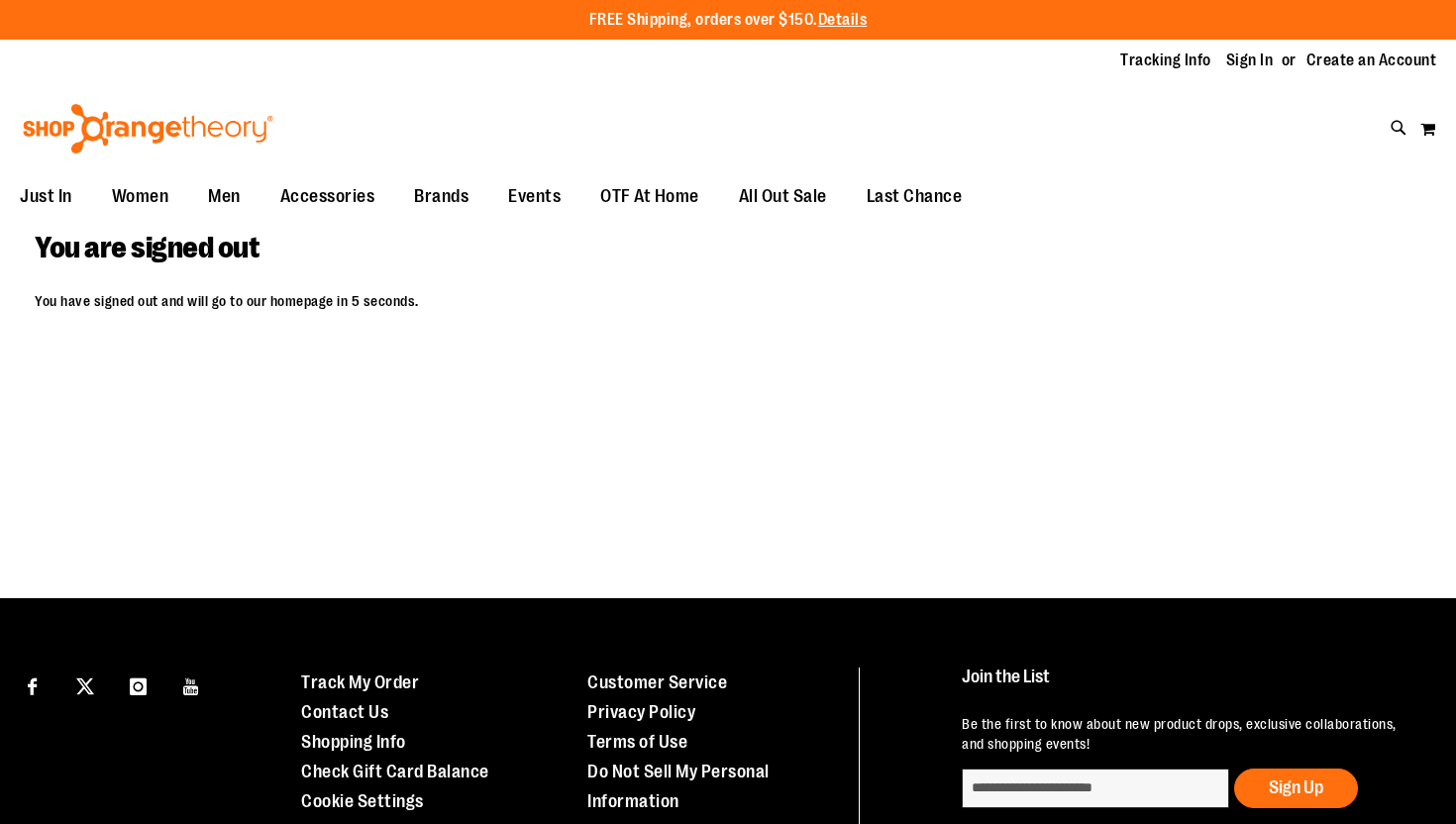 scroll, scrollTop: 0, scrollLeft: 0, axis: both 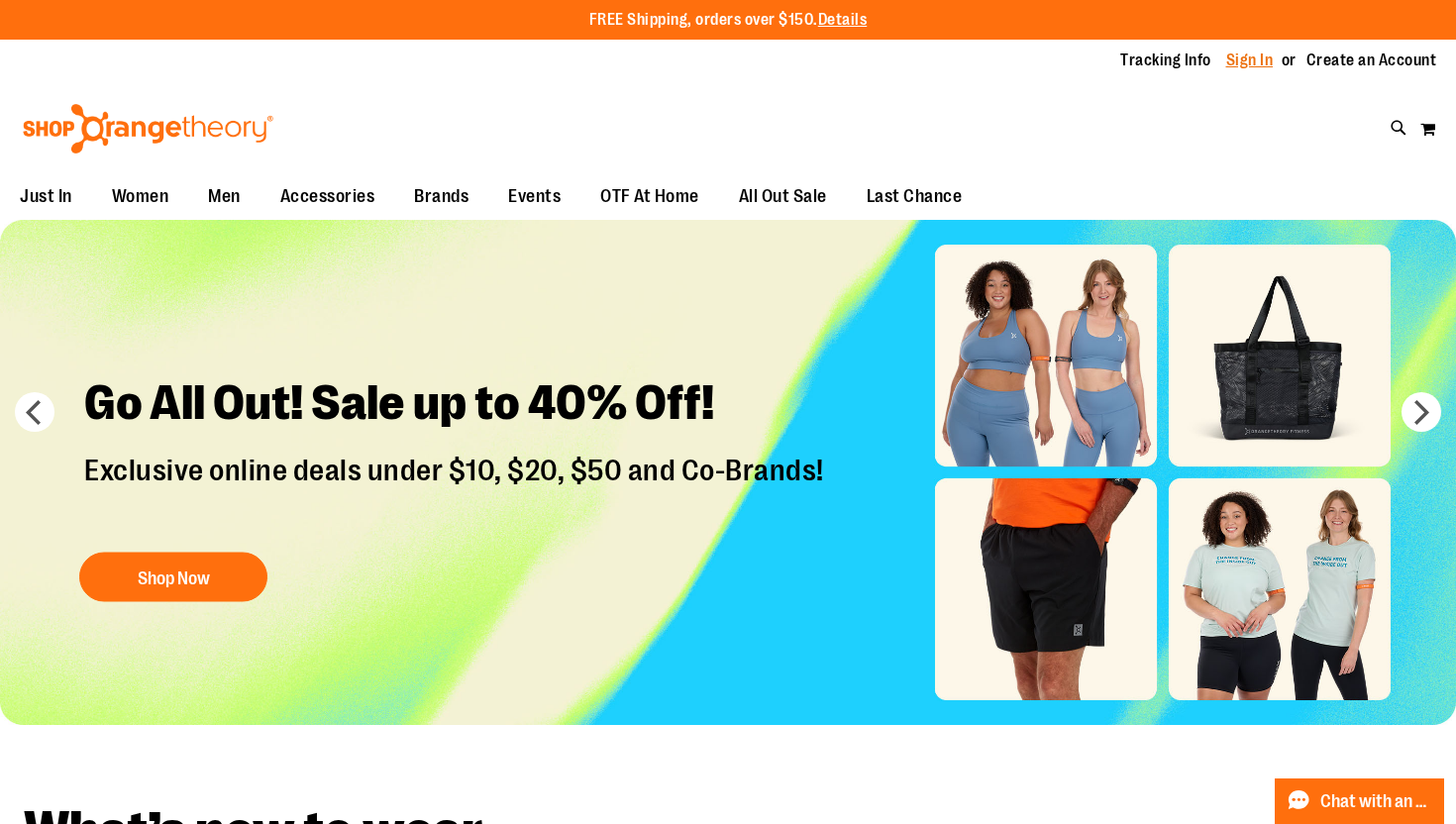type on "**********" 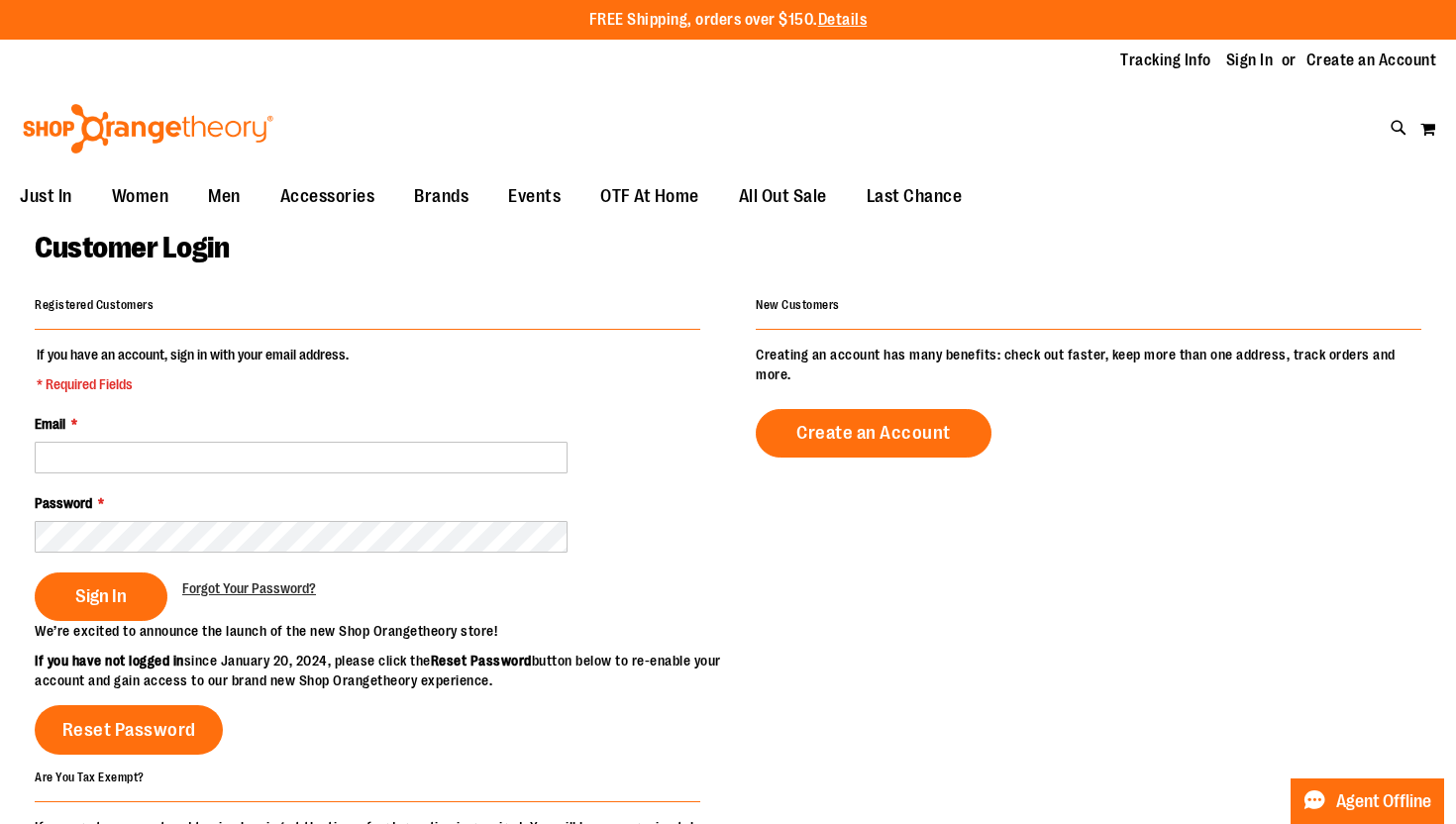 scroll, scrollTop: 0, scrollLeft: 0, axis: both 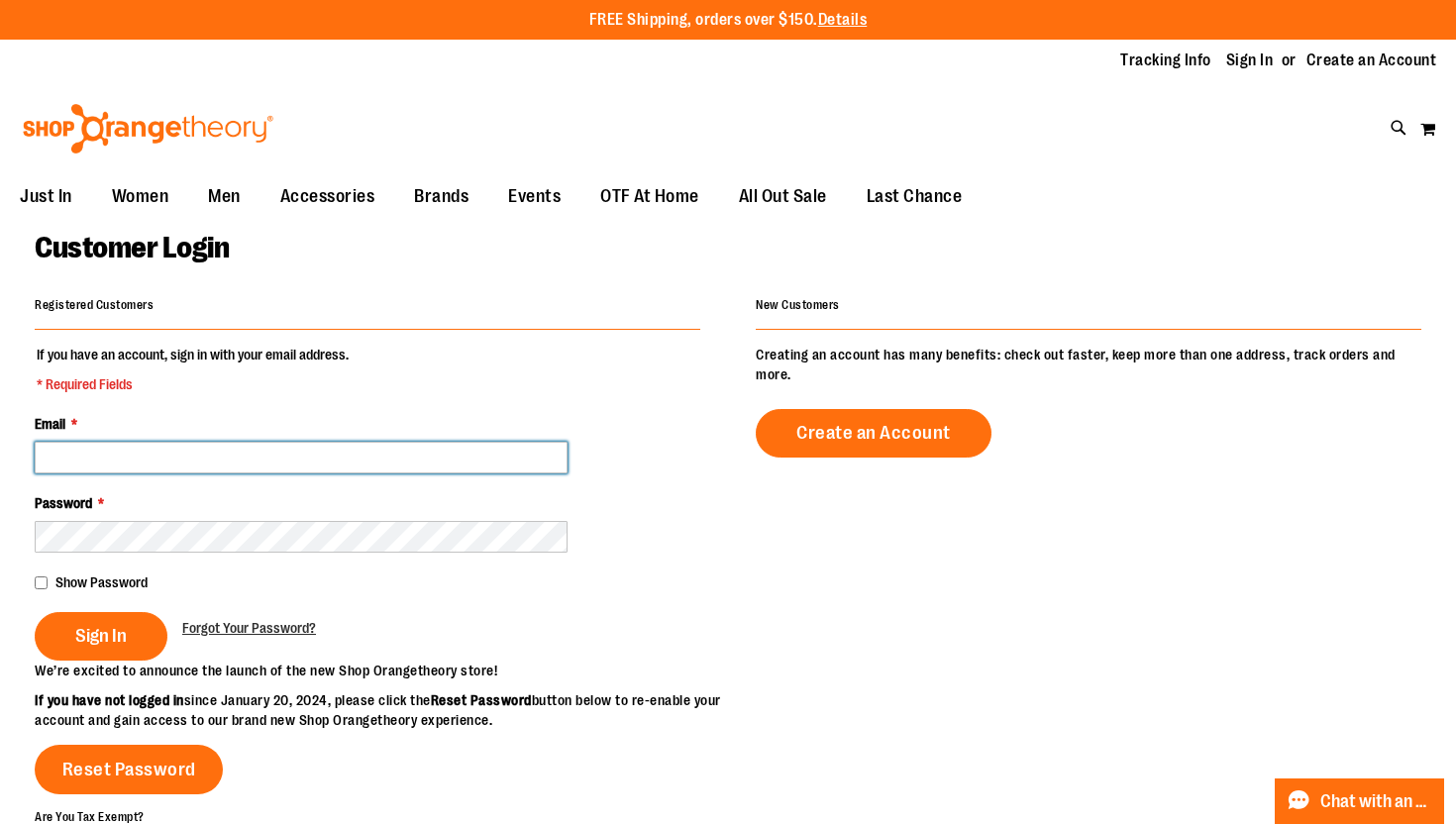 type on "**********" 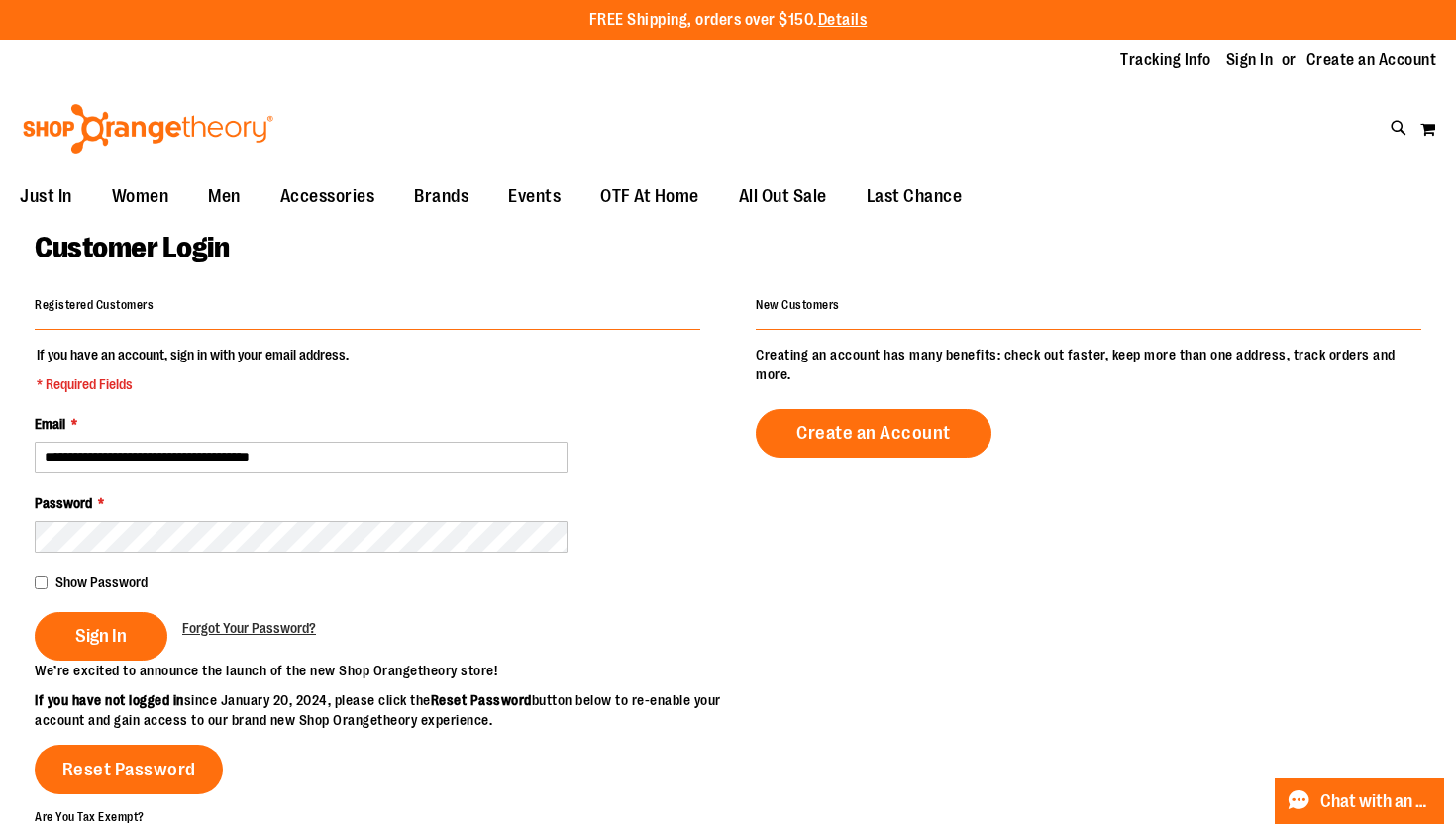 type on "**********" 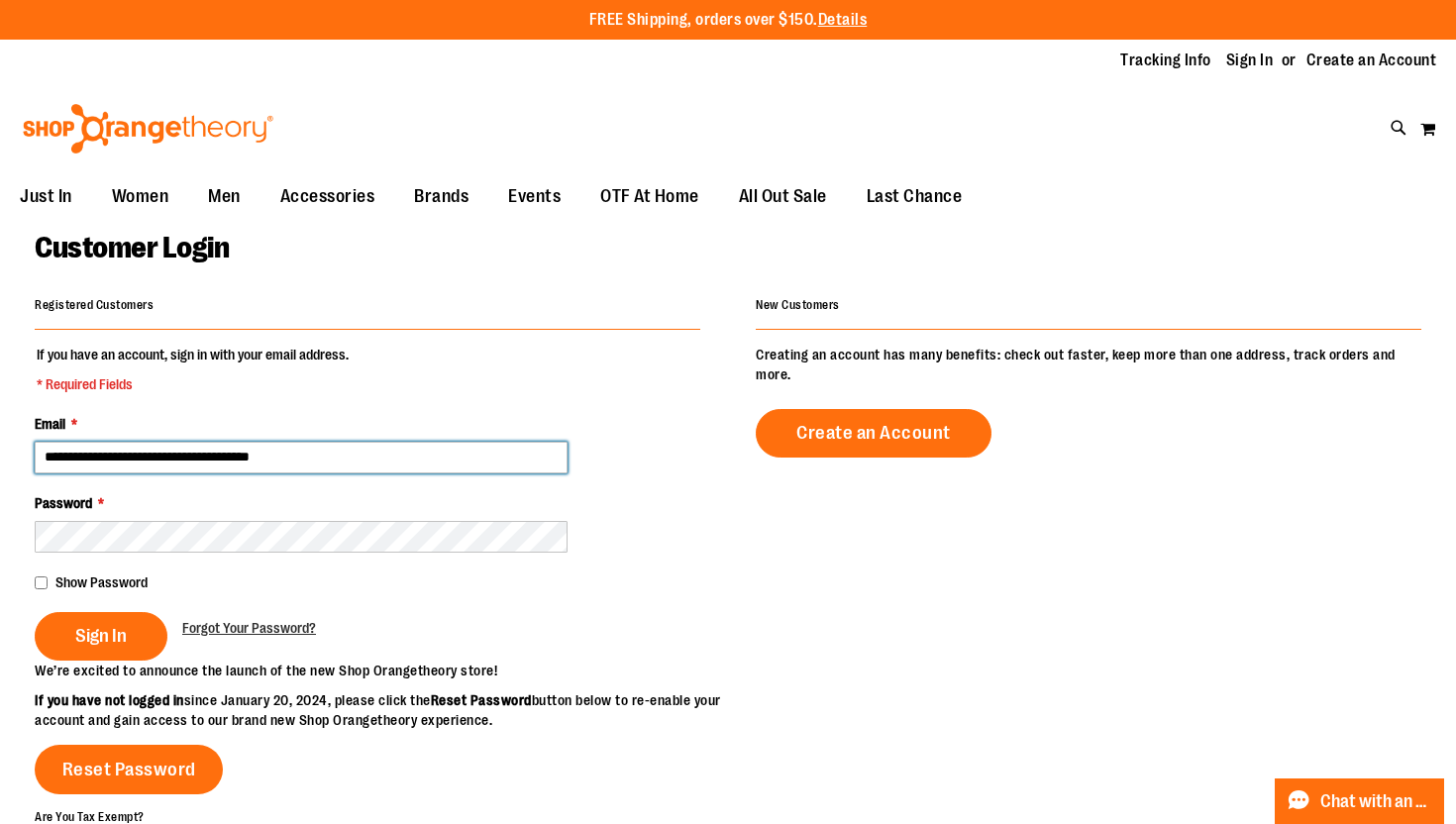drag, startPoint x: 347, startPoint y: 470, endPoint x: 0, endPoint y: 457, distance: 347.24343 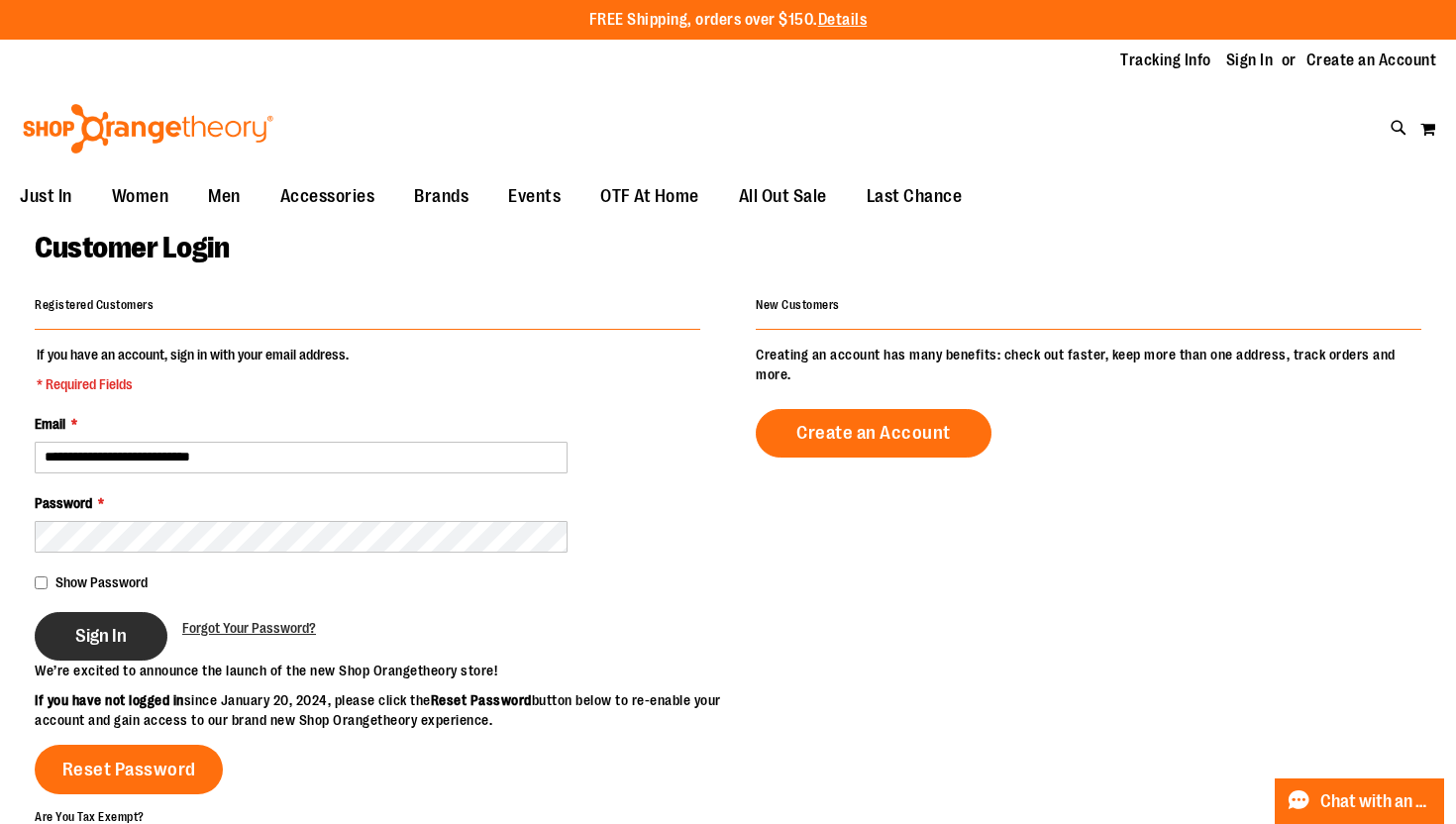 click on "Sign In" at bounding box center [101, 636] 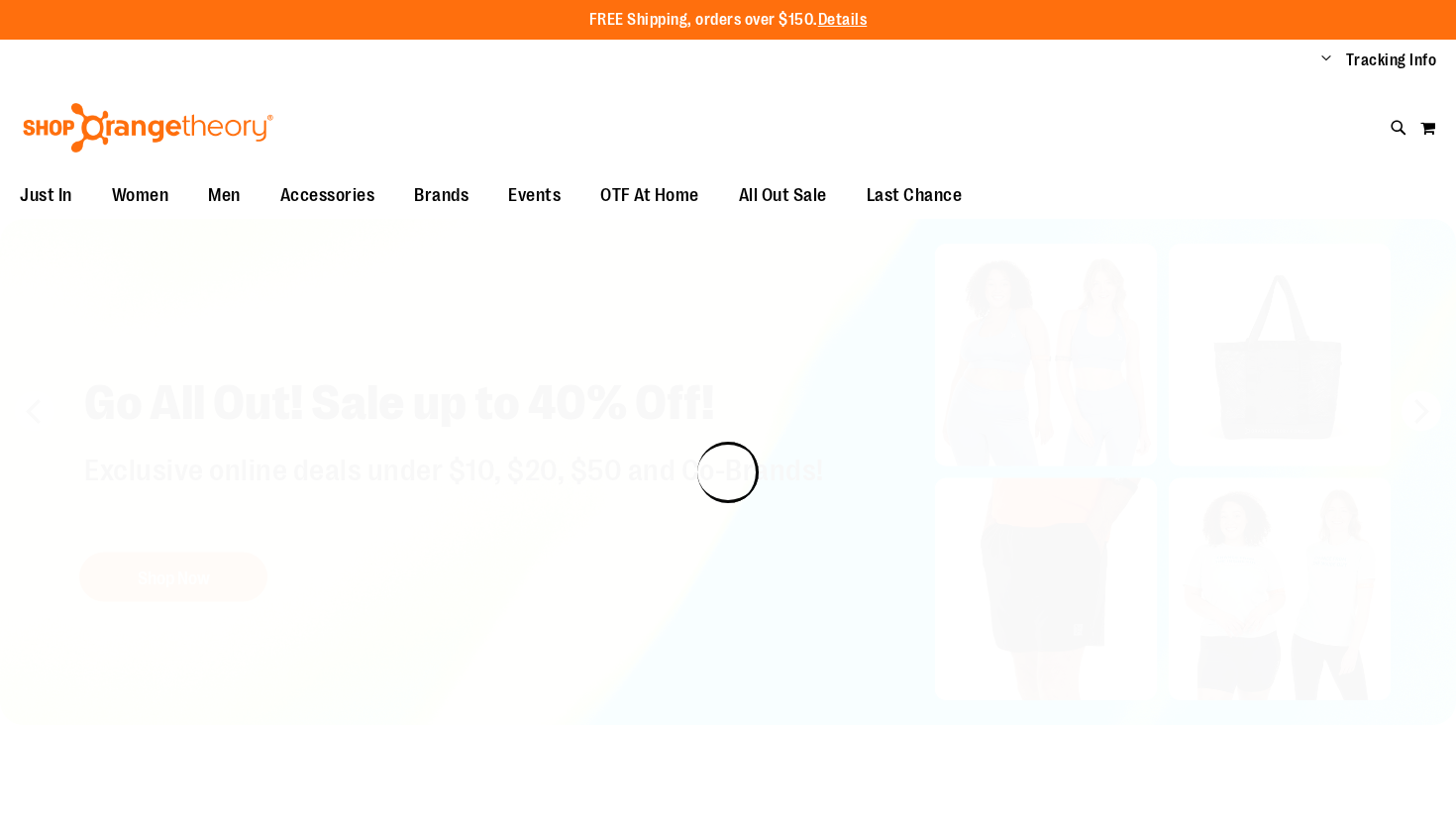 scroll, scrollTop: 0, scrollLeft: 0, axis: both 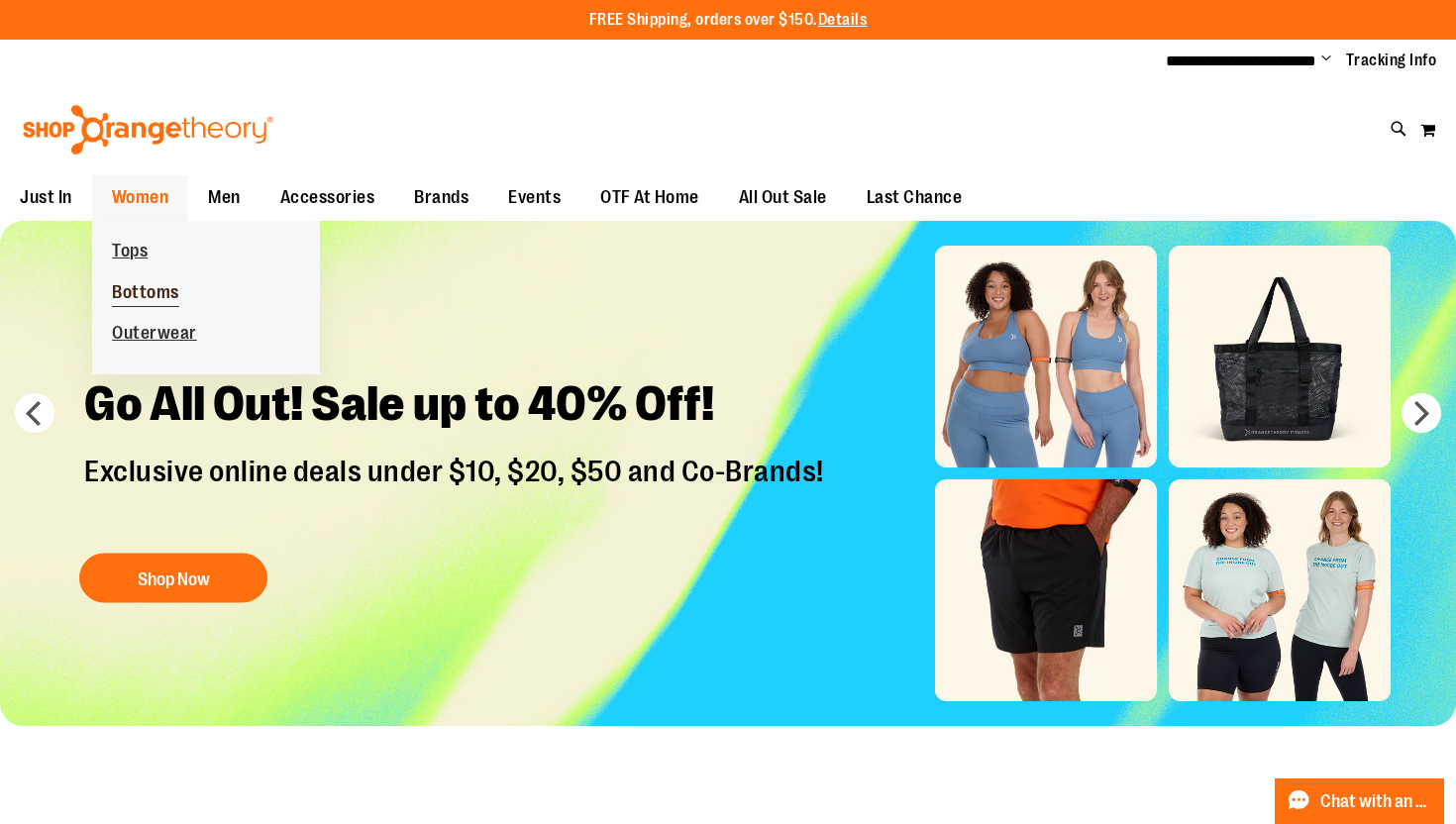 type on "**********" 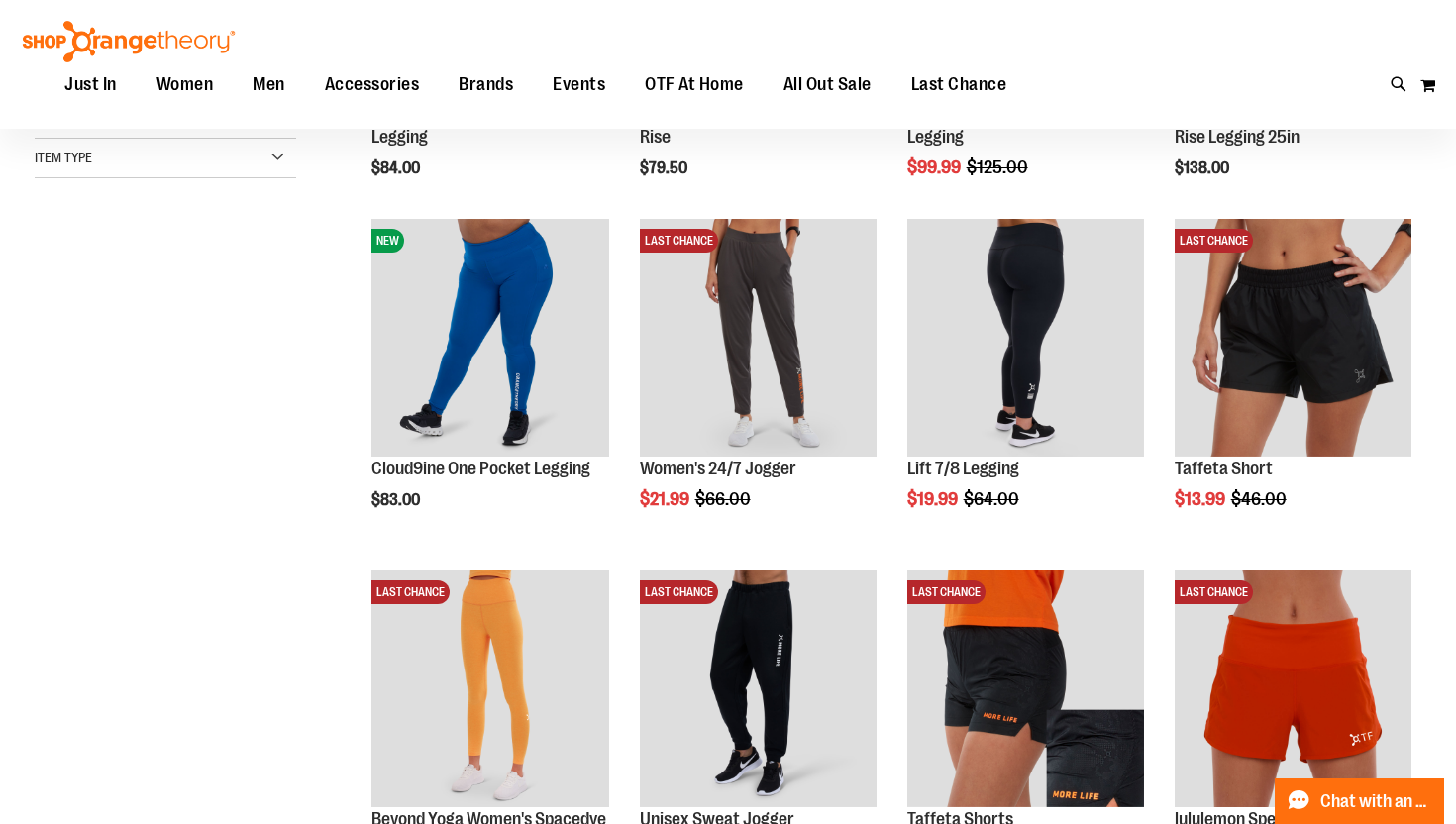 scroll, scrollTop: 629, scrollLeft: 0, axis: vertical 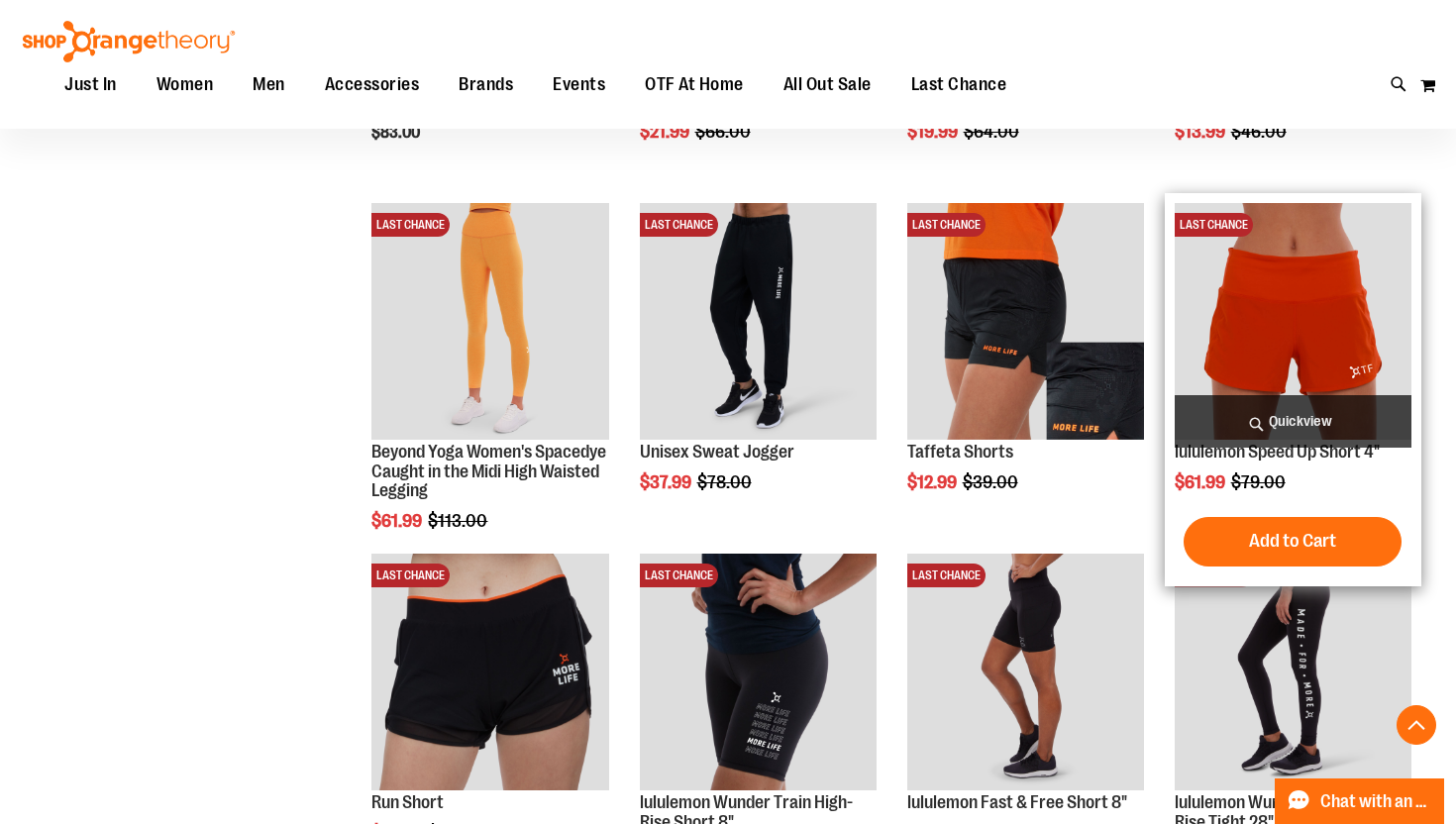 type on "**********" 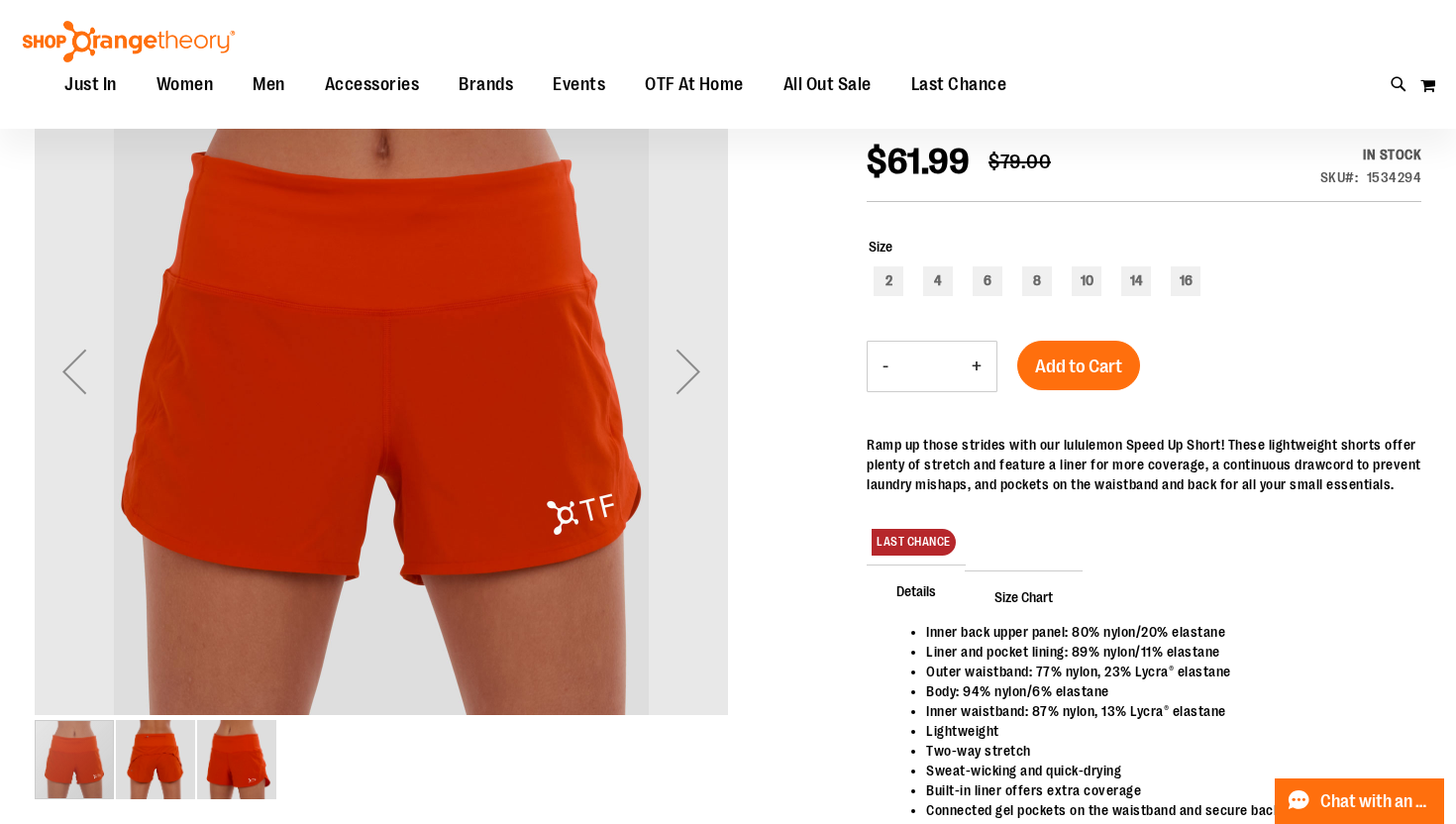 scroll, scrollTop: 265, scrollLeft: 0, axis: vertical 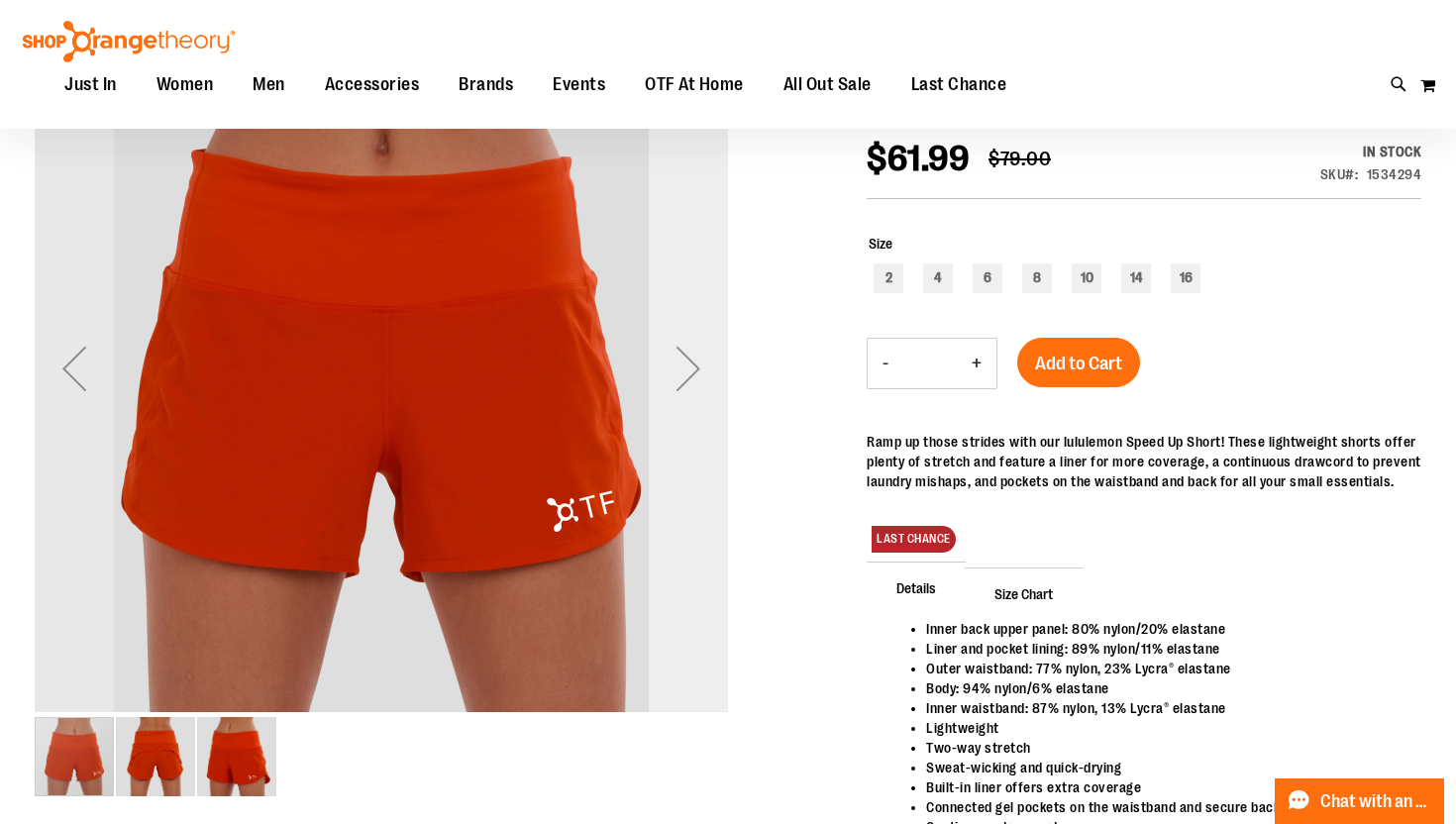 type on "**********" 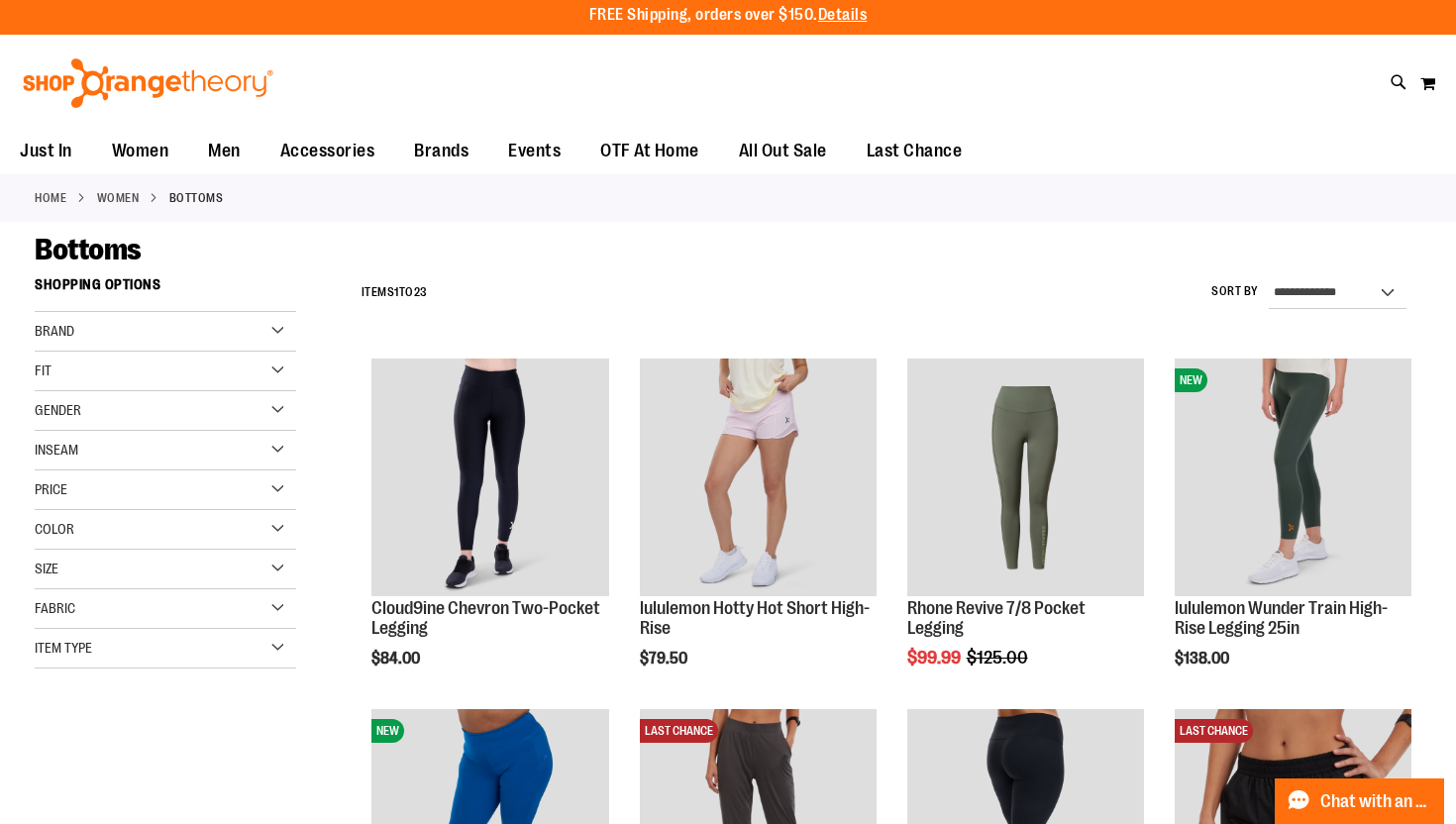 scroll, scrollTop: 0, scrollLeft: 0, axis: both 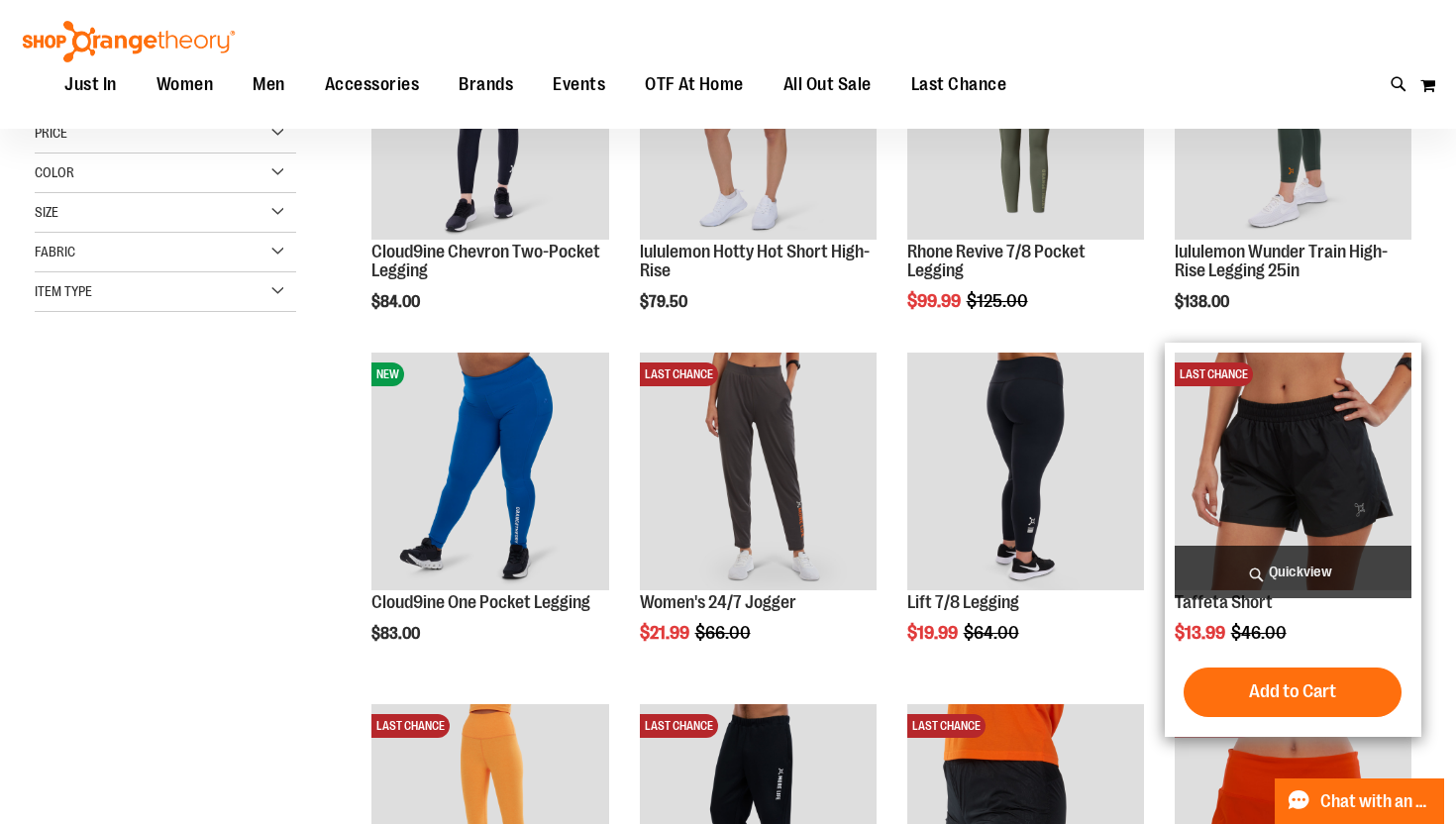 type on "**********" 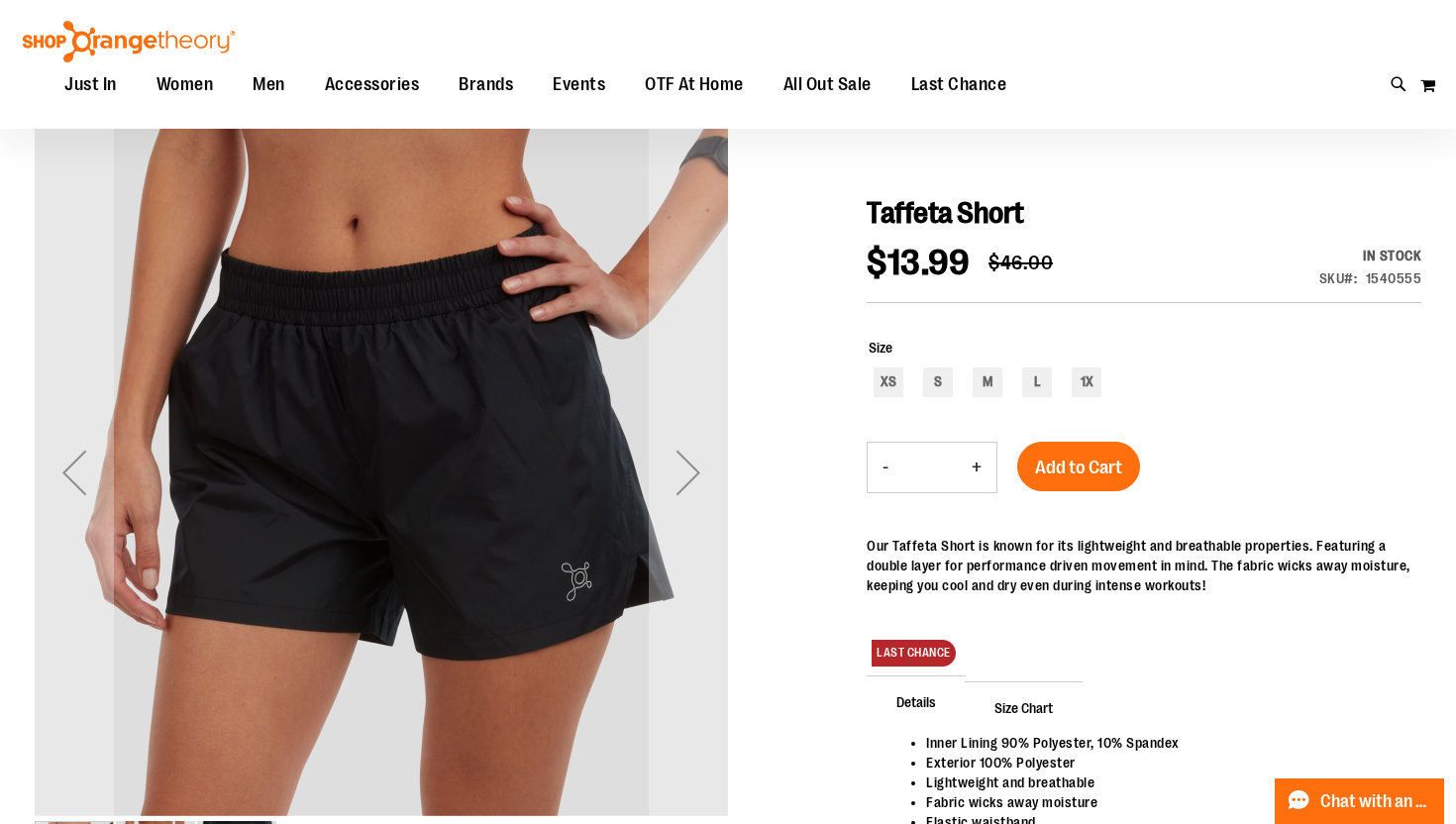 scroll, scrollTop: 194, scrollLeft: 0, axis: vertical 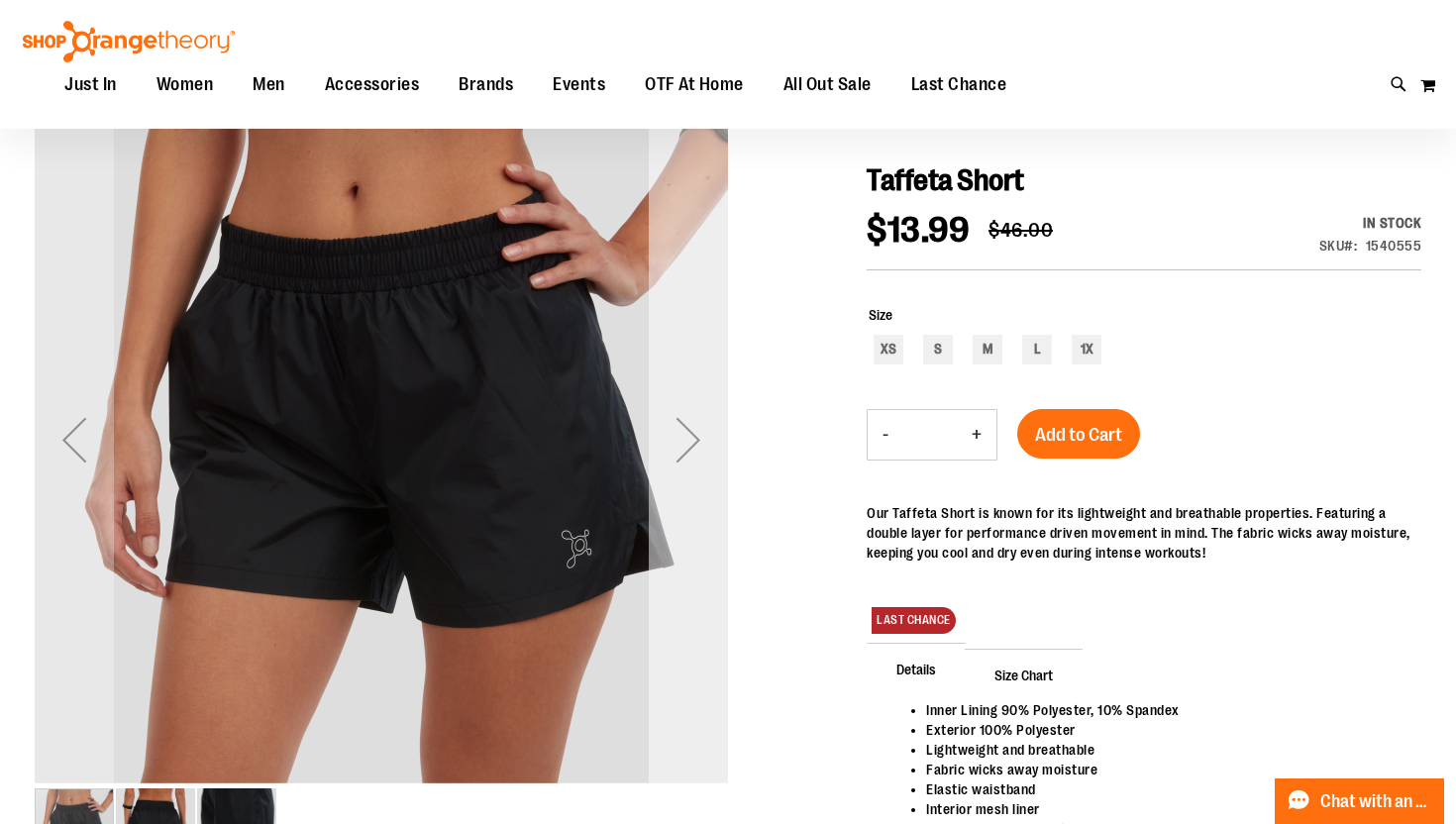 type on "**********" 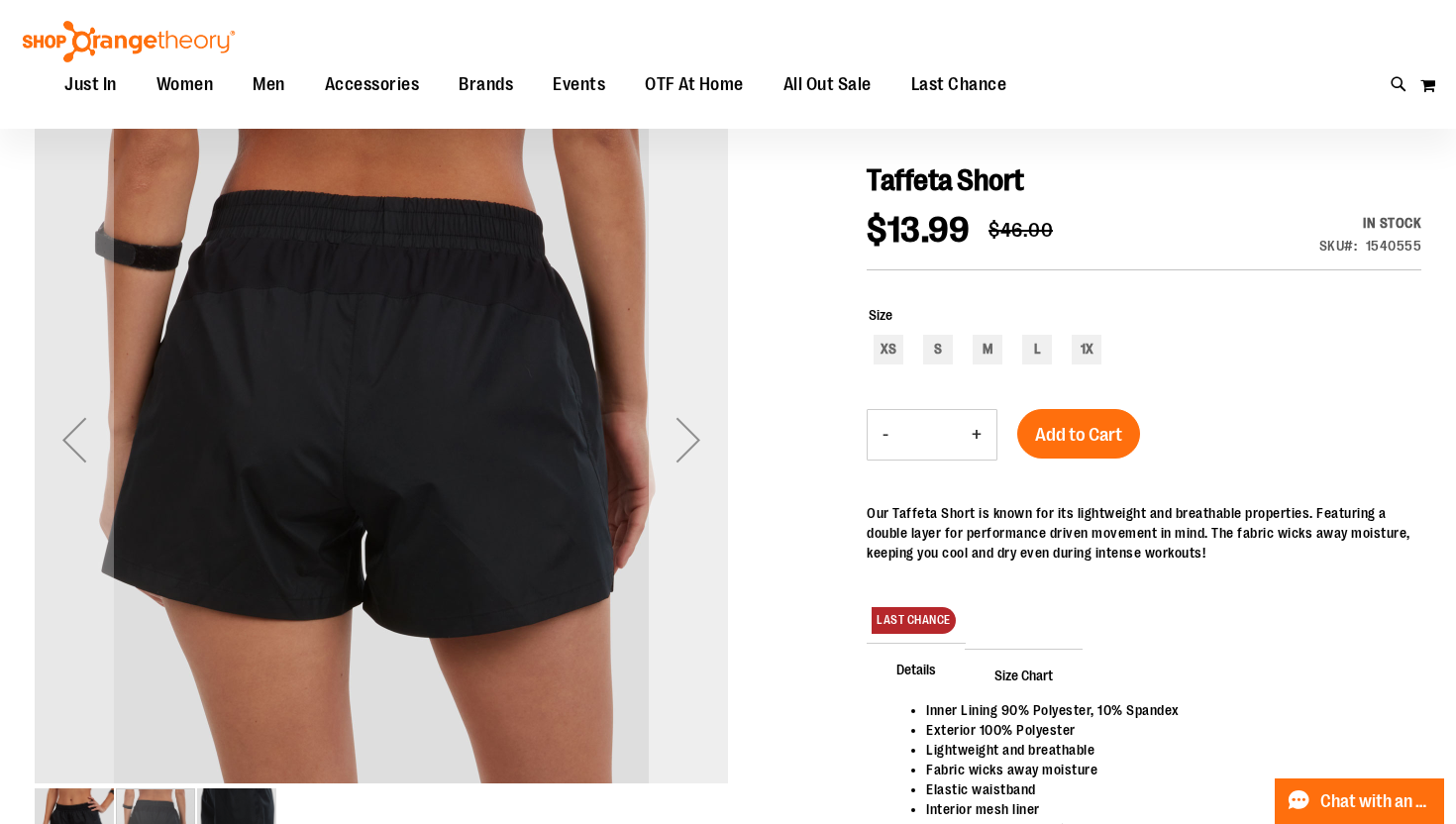 click at bounding box center (688, 440) 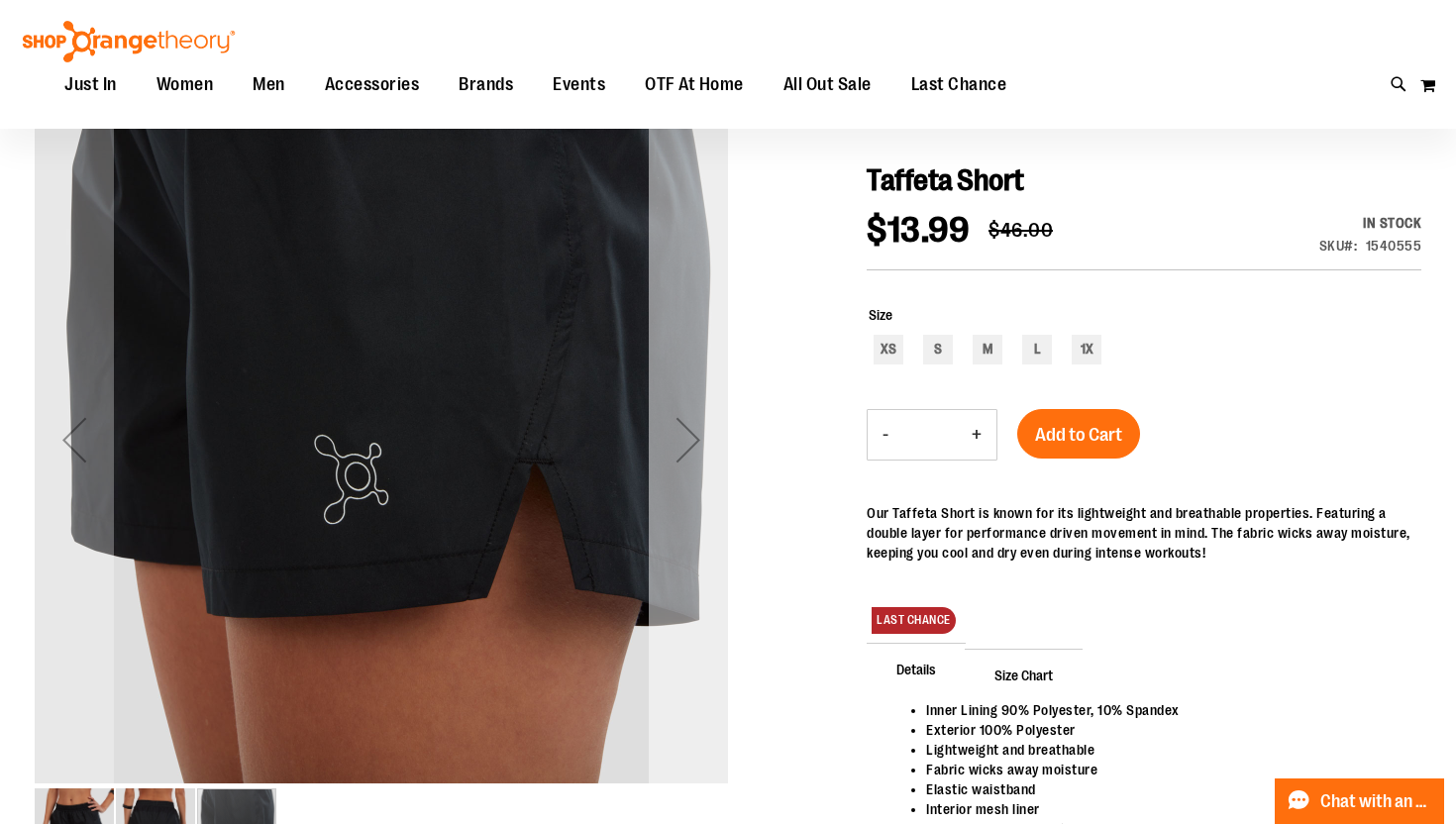 click at bounding box center [688, 440] 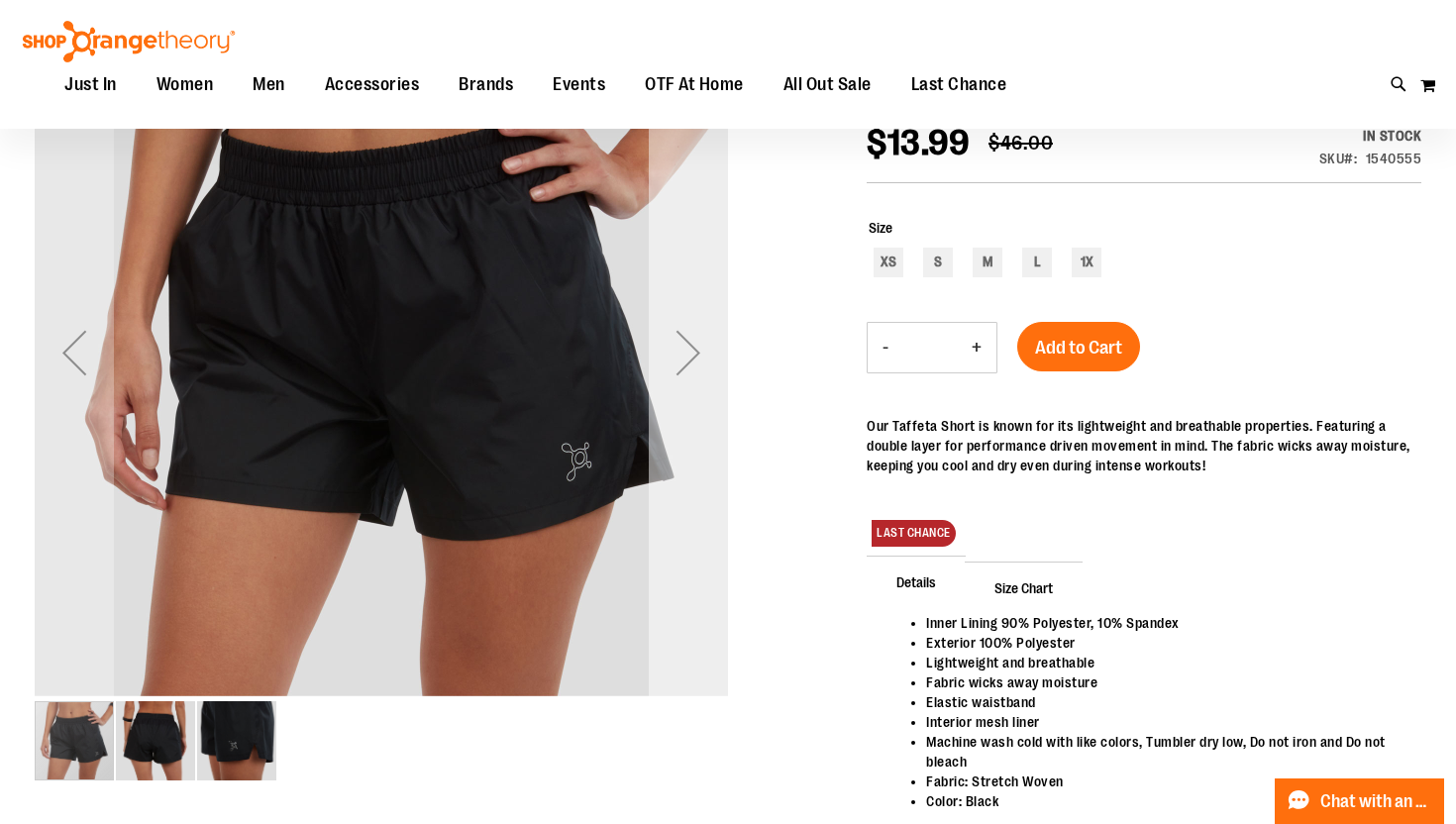 scroll, scrollTop: 260, scrollLeft: 0, axis: vertical 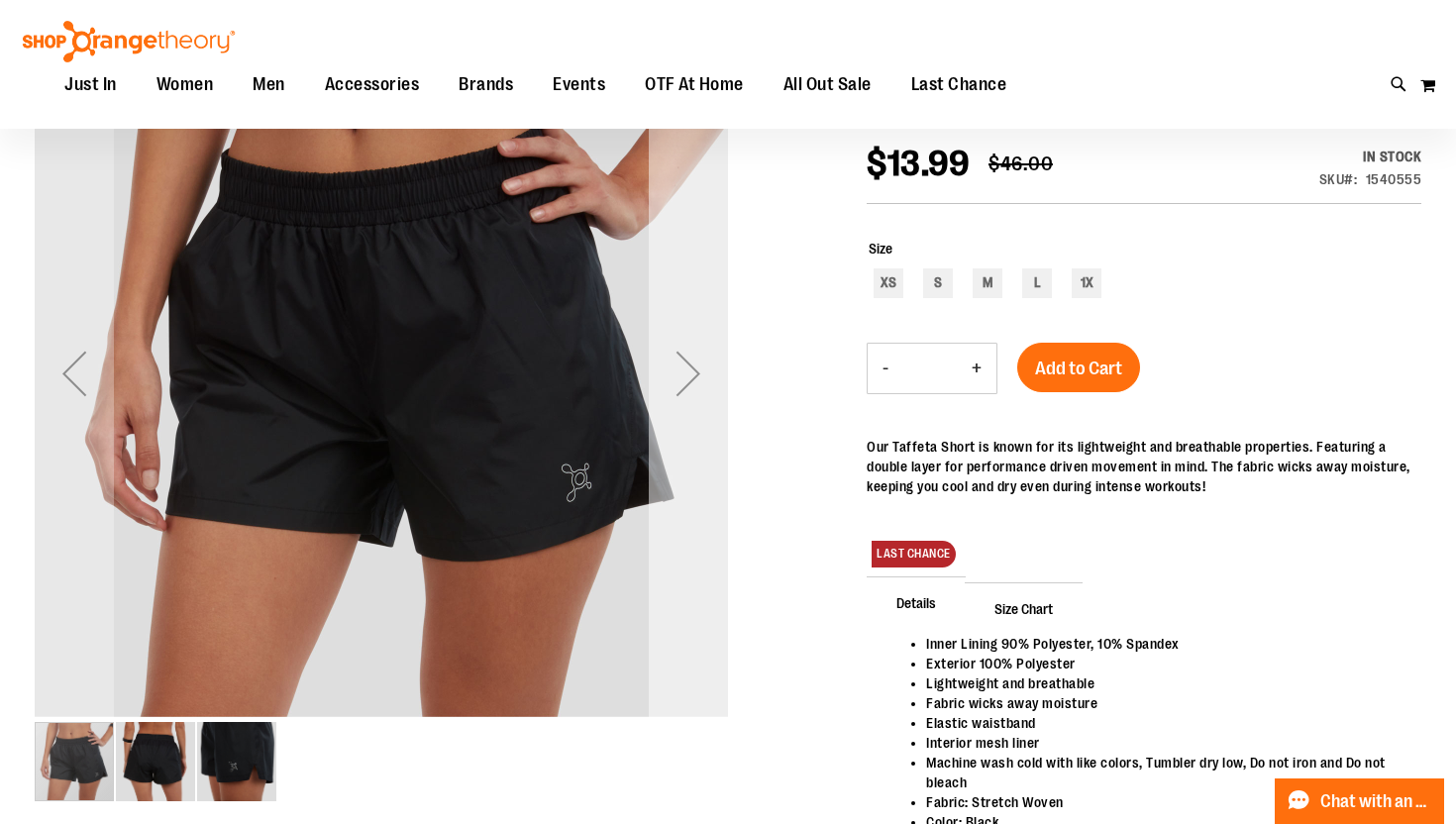 click at bounding box center [688, 373] 